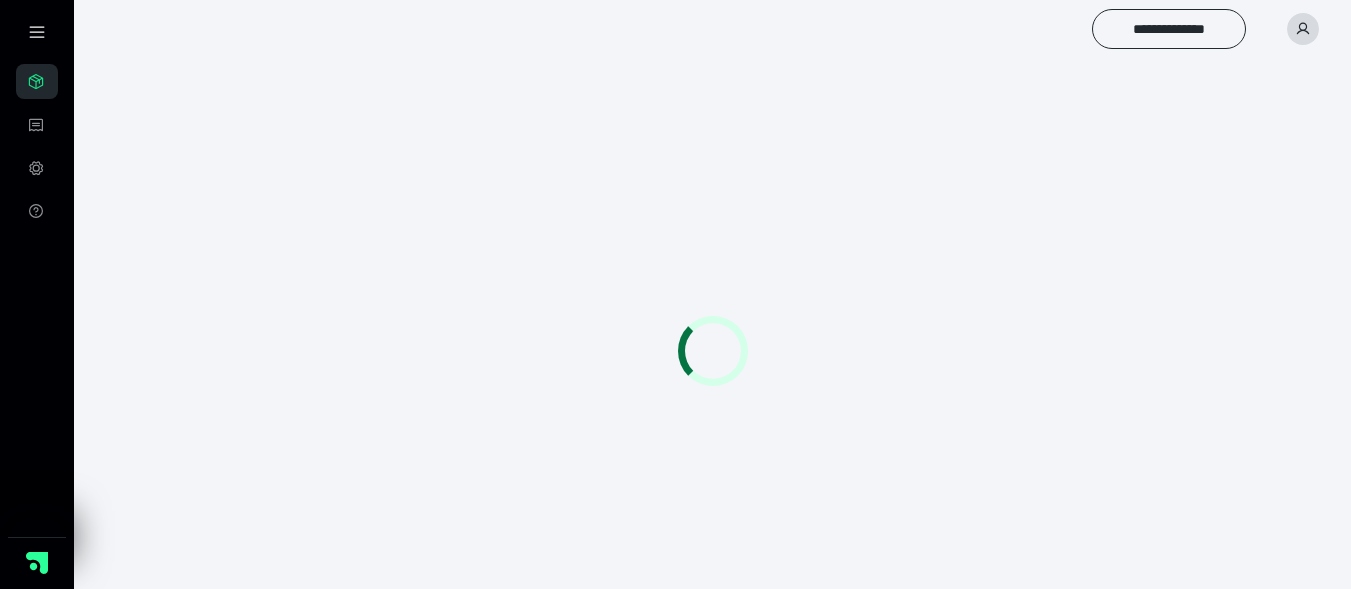 scroll, scrollTop: 0, scrollLeft: 0, axis: both 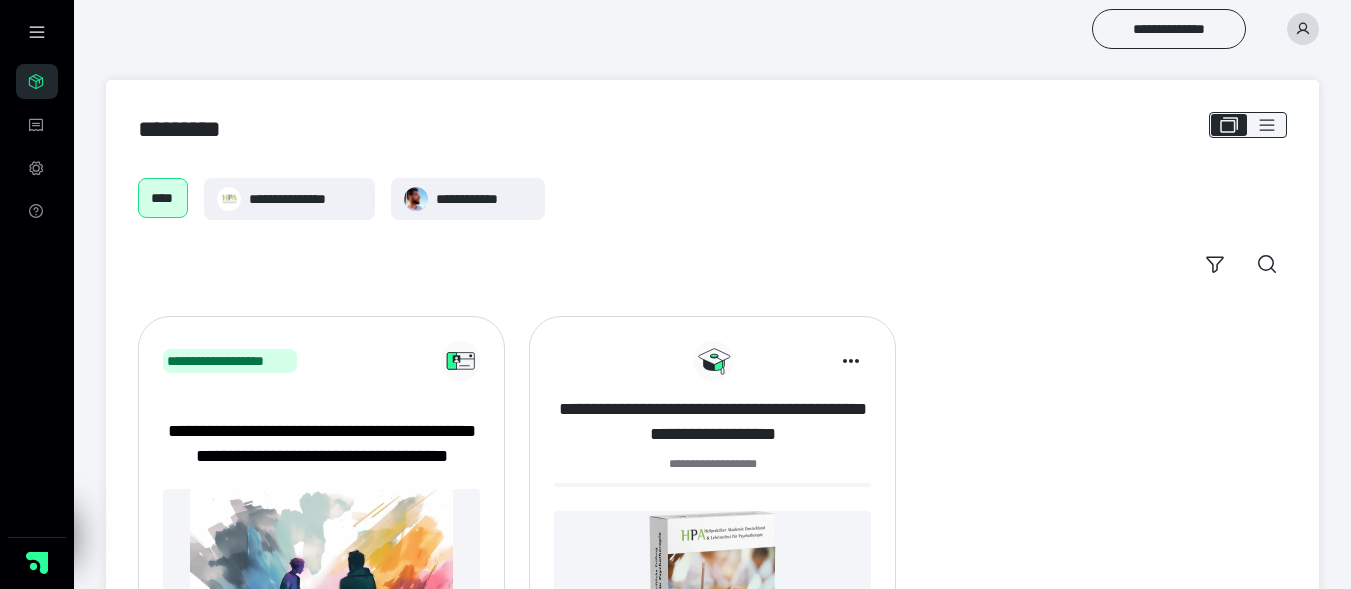 click on "**********" at bounding box center [712, 422] 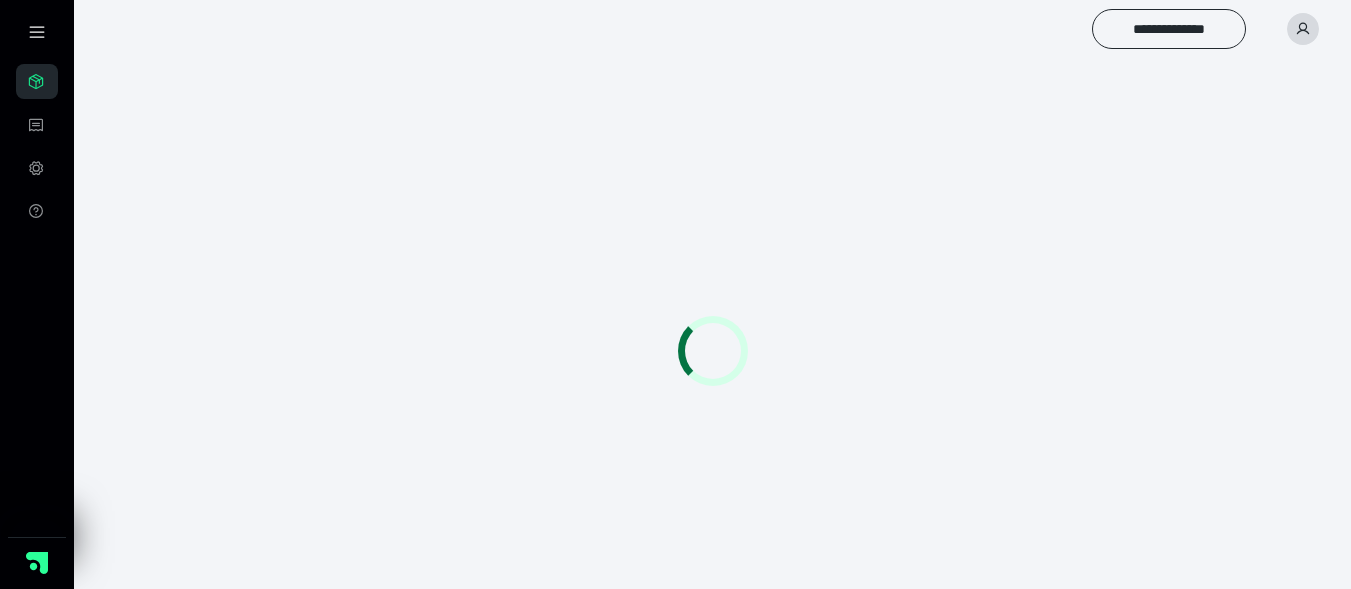 scroll, scrollTop: 0, scrollLeft: 0, axis: both 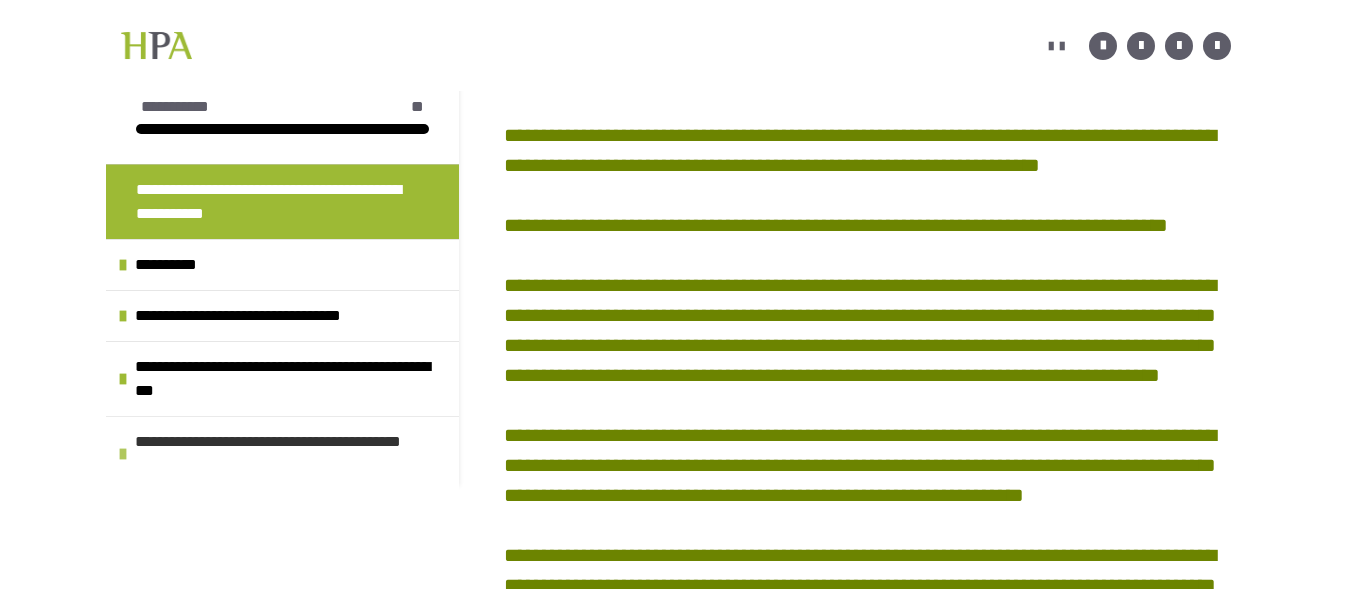 click on "**********" at bounding box center [292, 454] 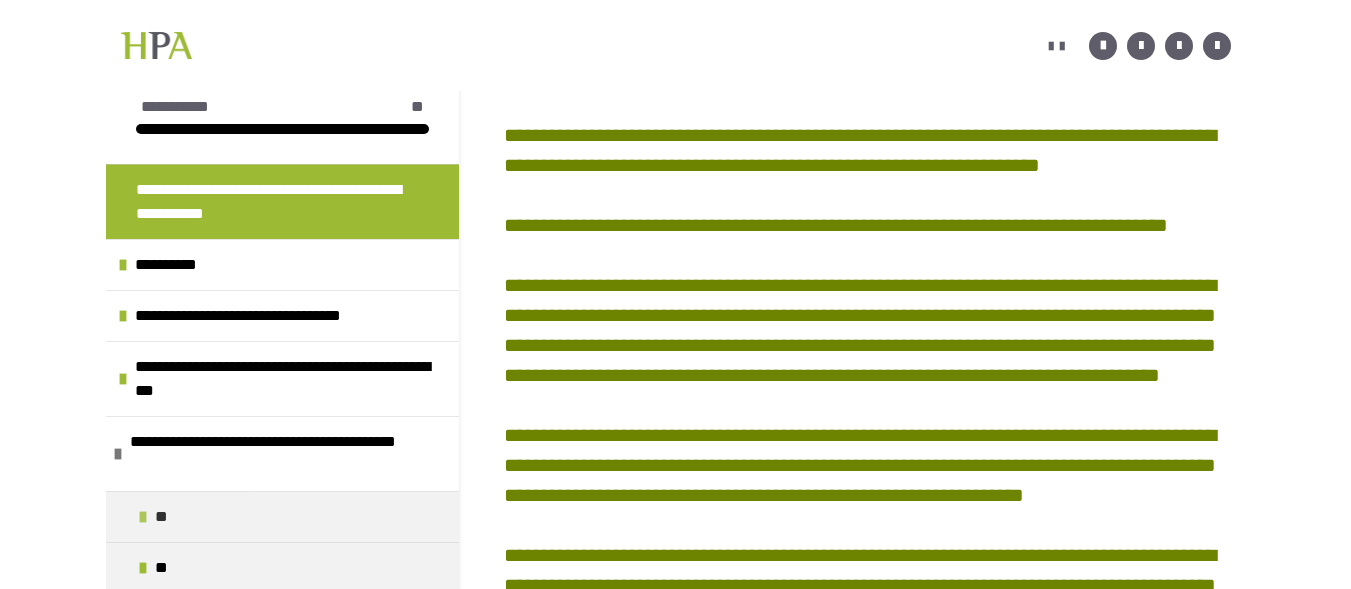click on "**" at bounding box center (164, 517) 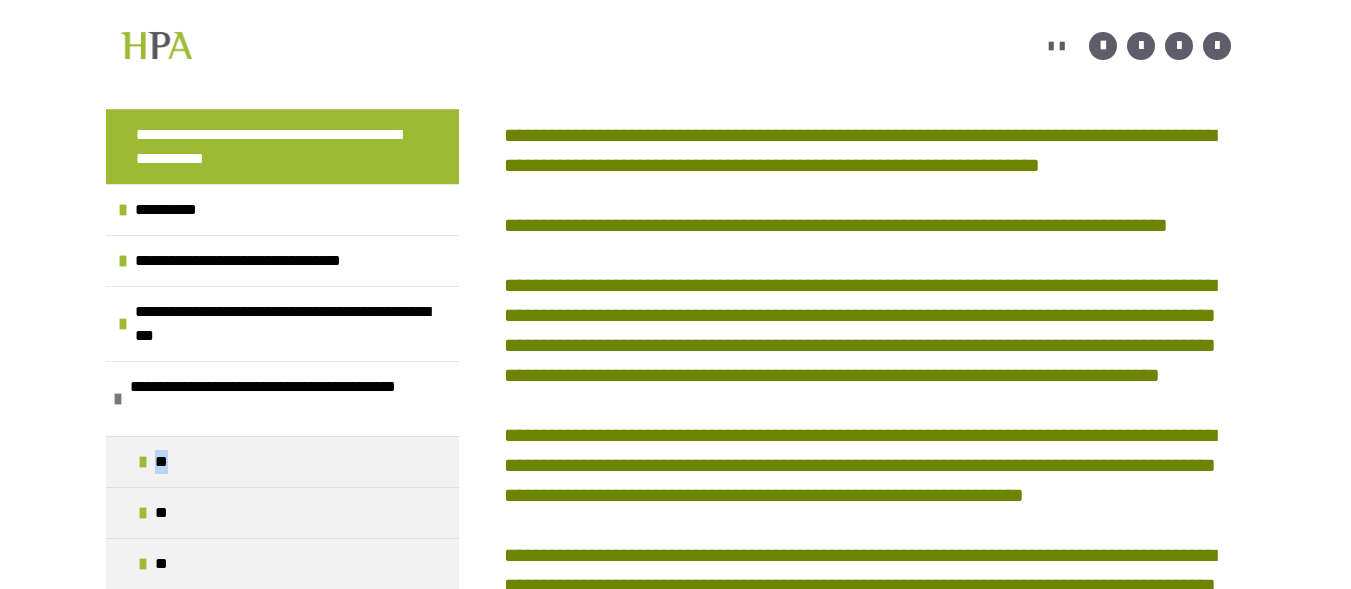 scroll, scrollTop: 473, scrollLeft: 0, axis: vertical 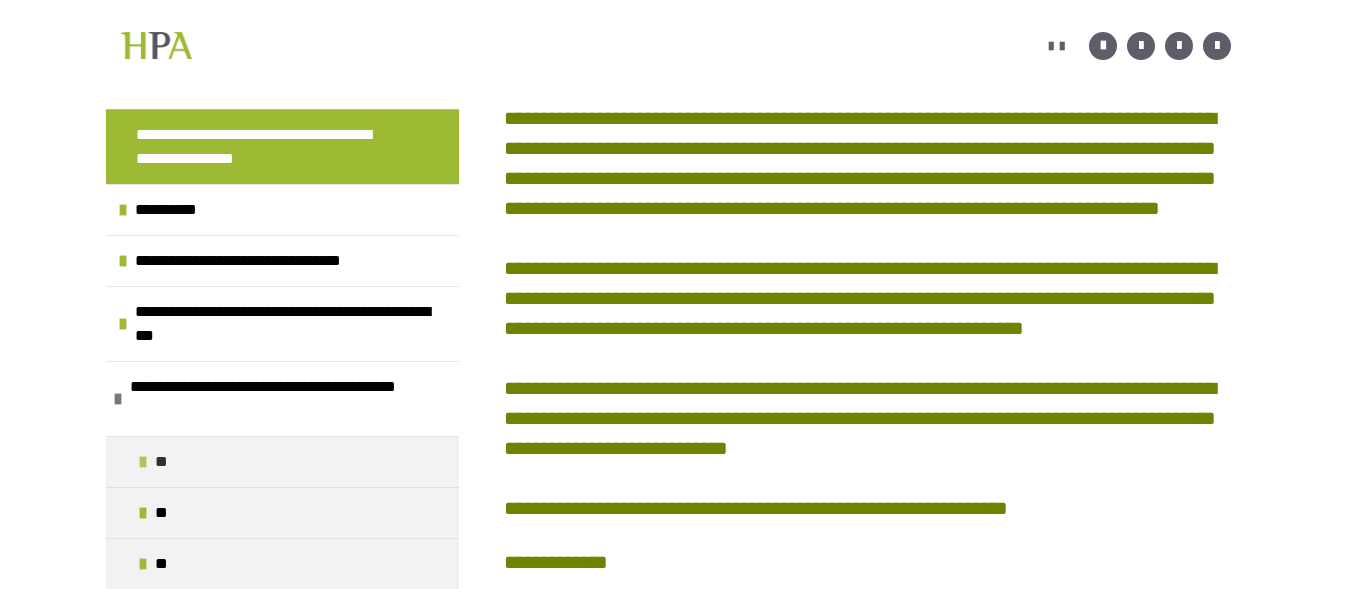 click at bounding box center (143, 462) 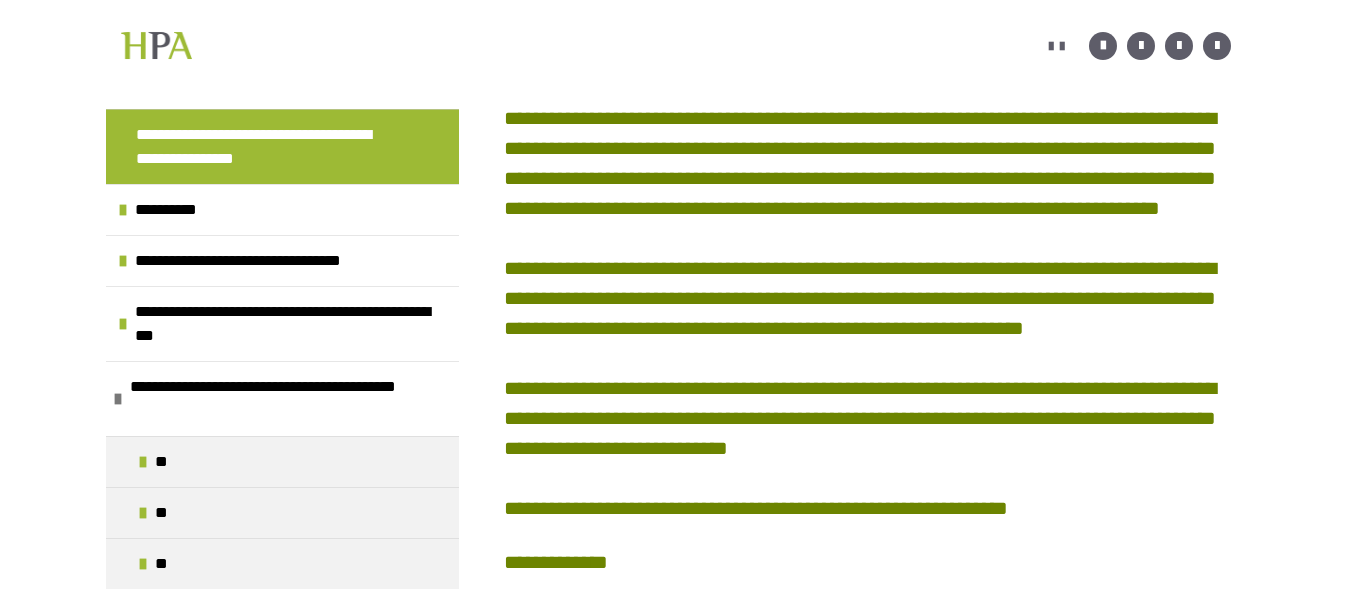 scroll, scrollTop: 36, scrollLeft: 0, axis: vertical 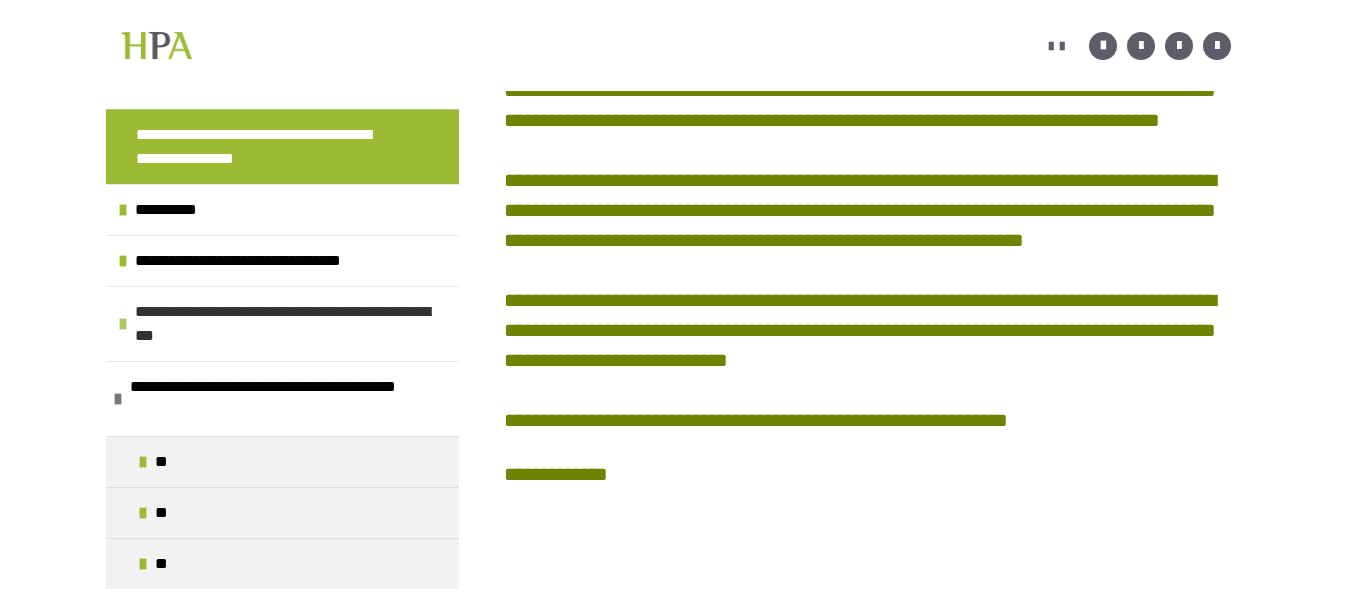 click on "**********" at bounding box center (284, 324) 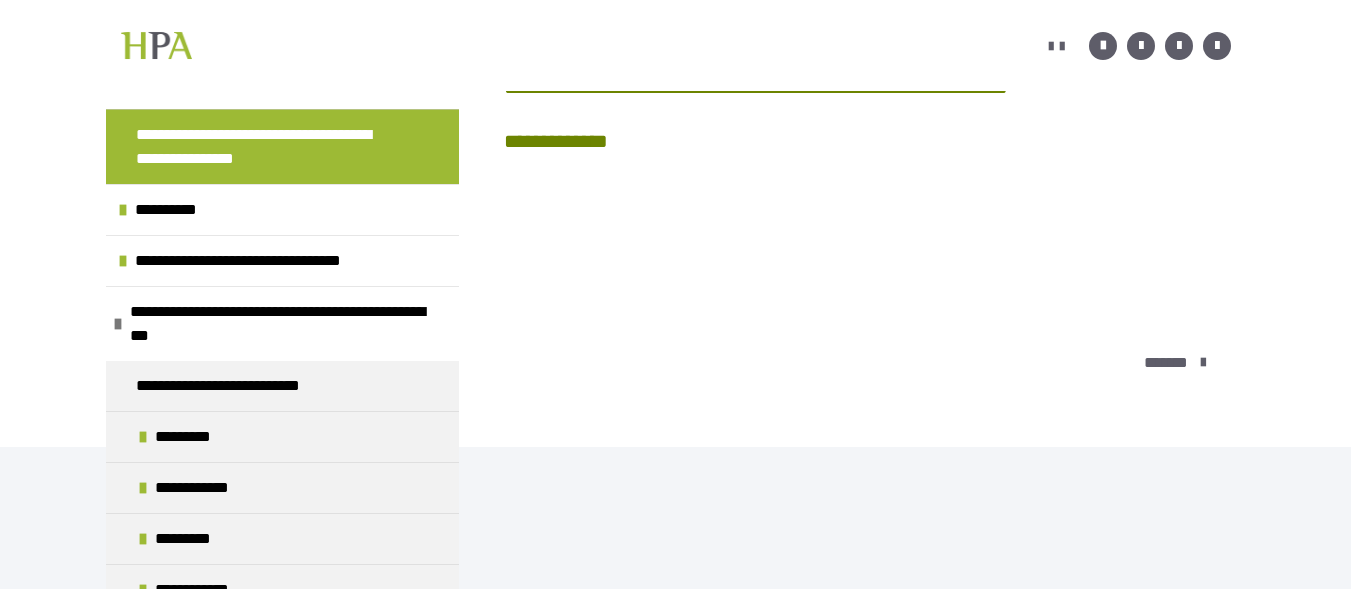 scroll, scrollTop: 896, scrollLeft: 0, axis: vertical 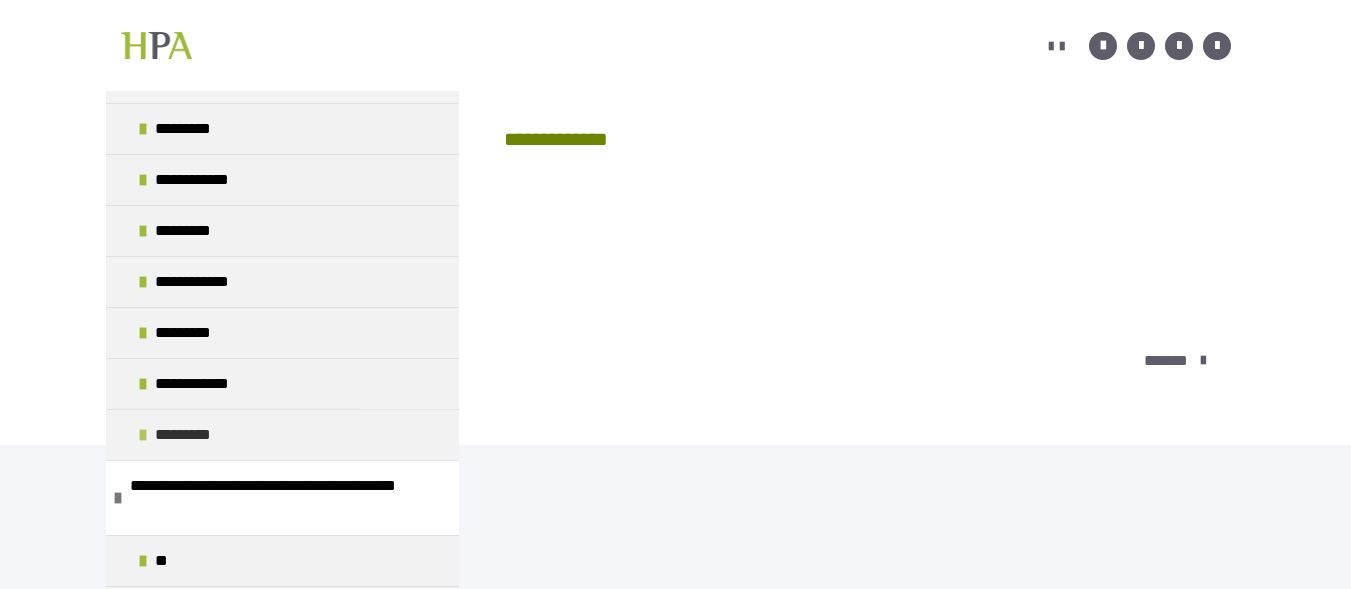 drag, startPoint x: 194, startPoint y: 430, endPoint x: 144, endPoint y: 428, distance: 50.039986 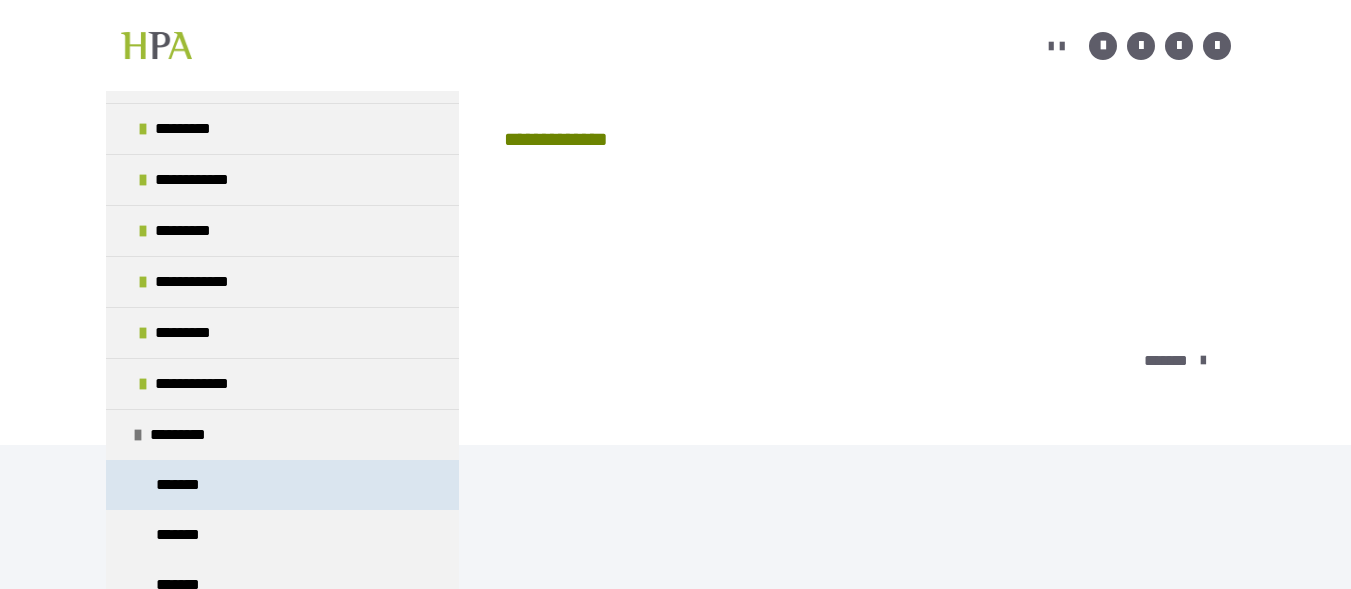 click on "*******" at bounding box center (183, 485) 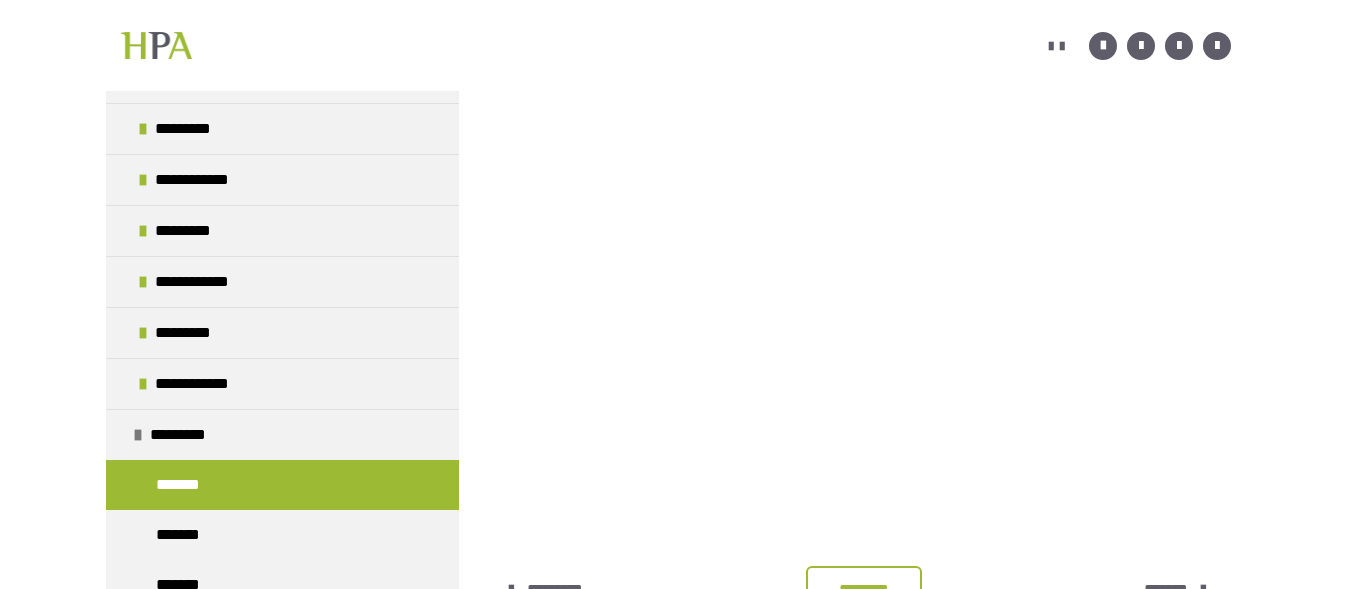 scroll, scrollTop: 472, scrollLeft: 0, axis: vertical 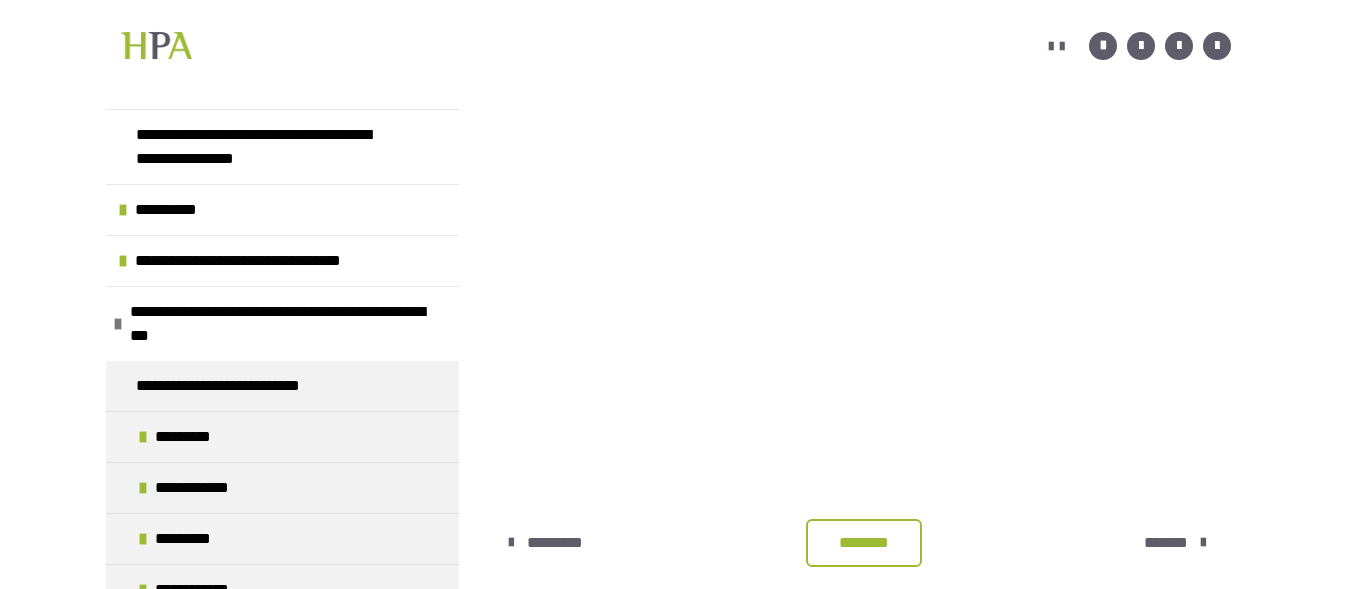 click on "********" at bounding box center [864, 543] 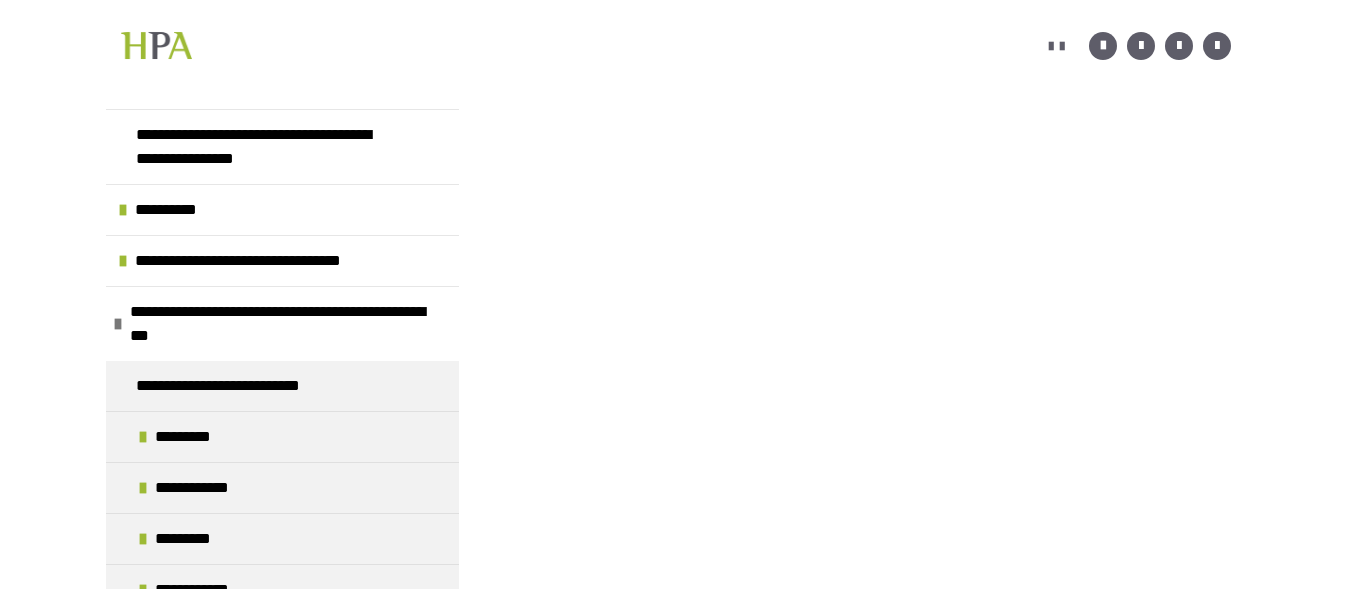 scroll, scrollTop: 515, scrollLeft: 0, axis: vertical 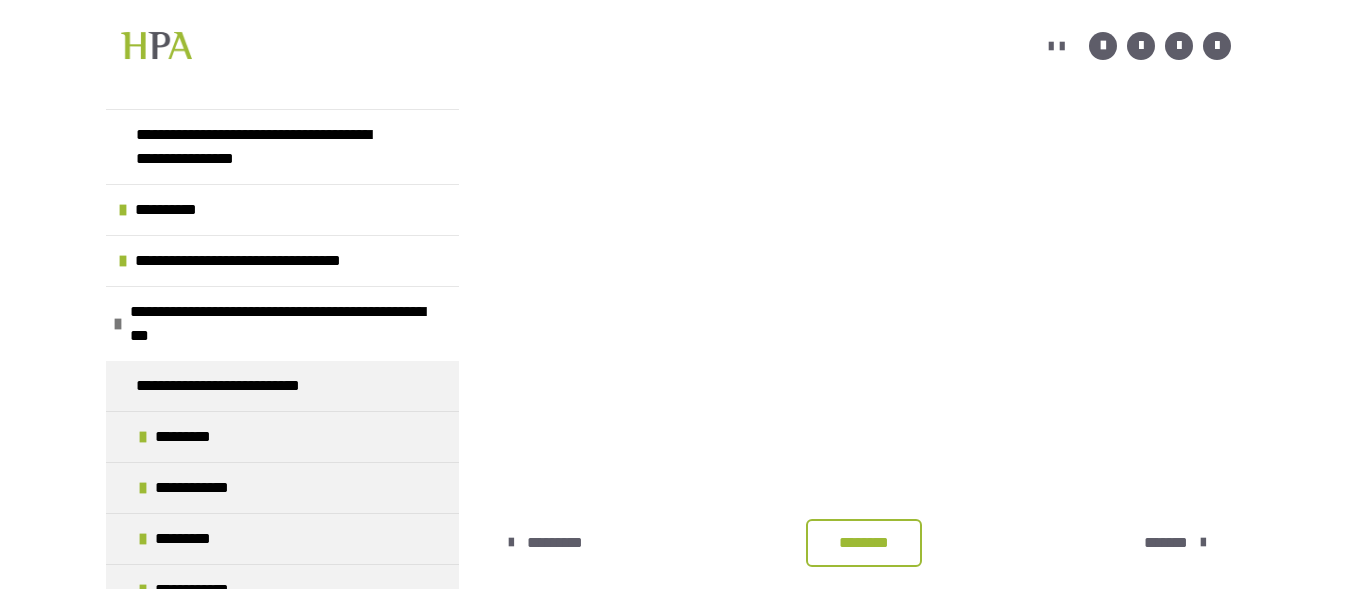 drag, startPoint x: 1193, startPoint y: 541, endPoint x: 1171, endPoint y: 541, distance: 22 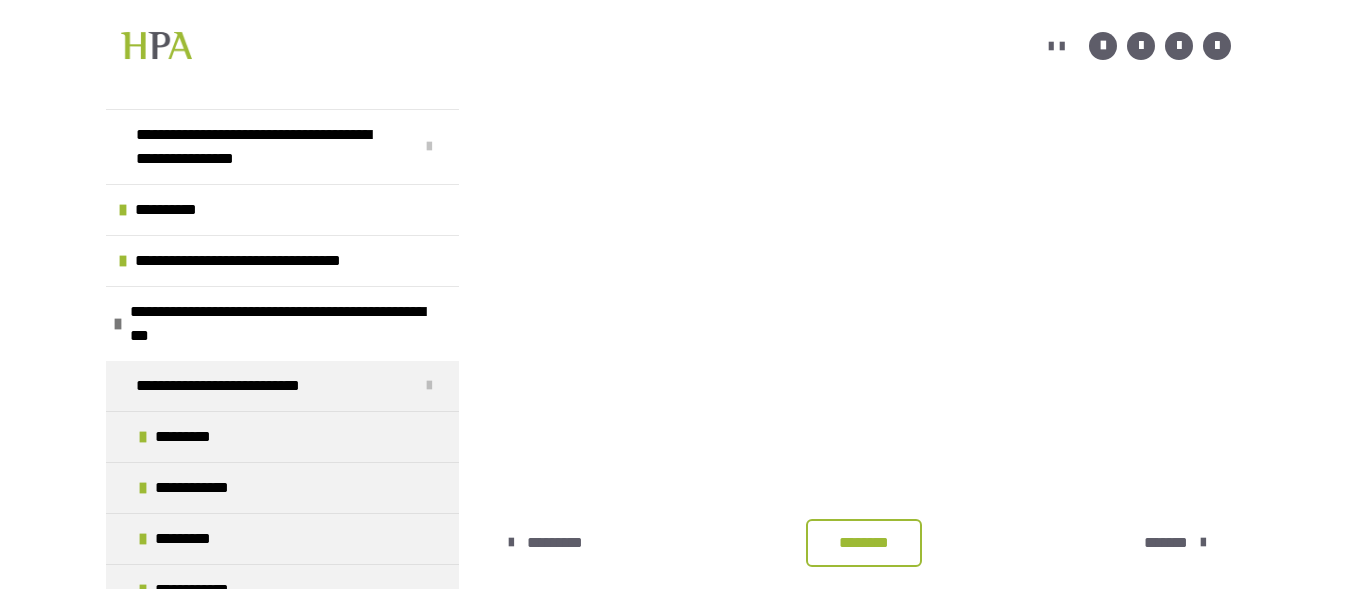 click at bounding box center [1203, 543] 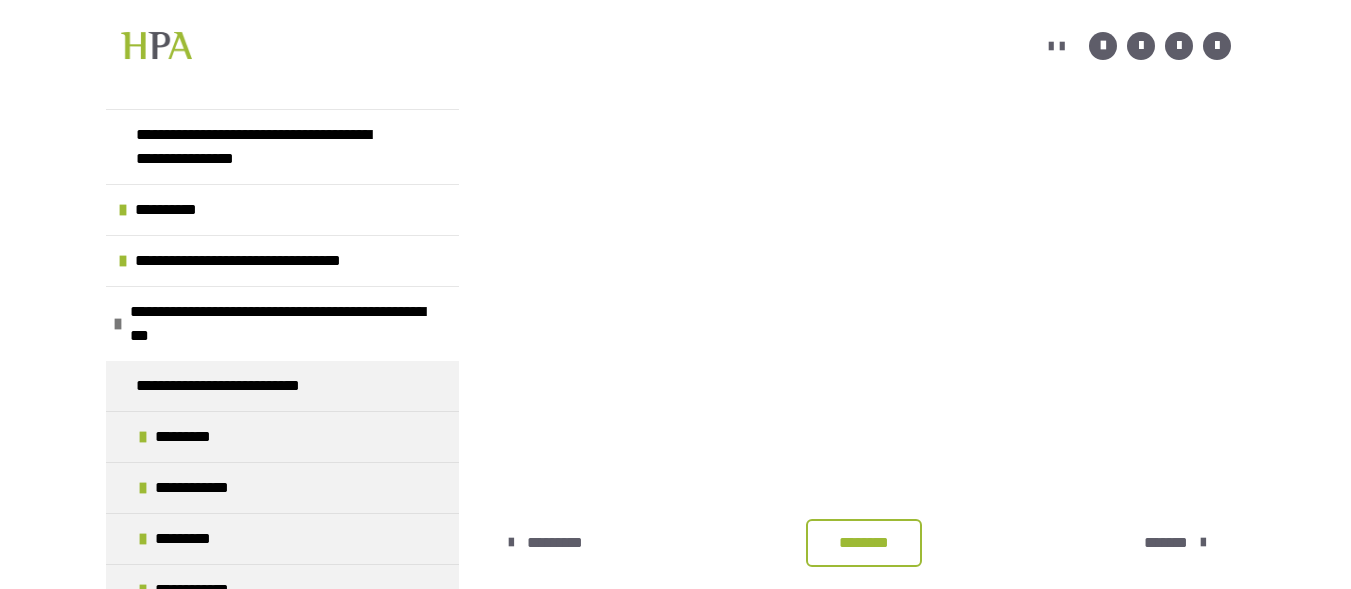 scroll, scrollTop: 523, scrollLeft: 0, axis: vertical 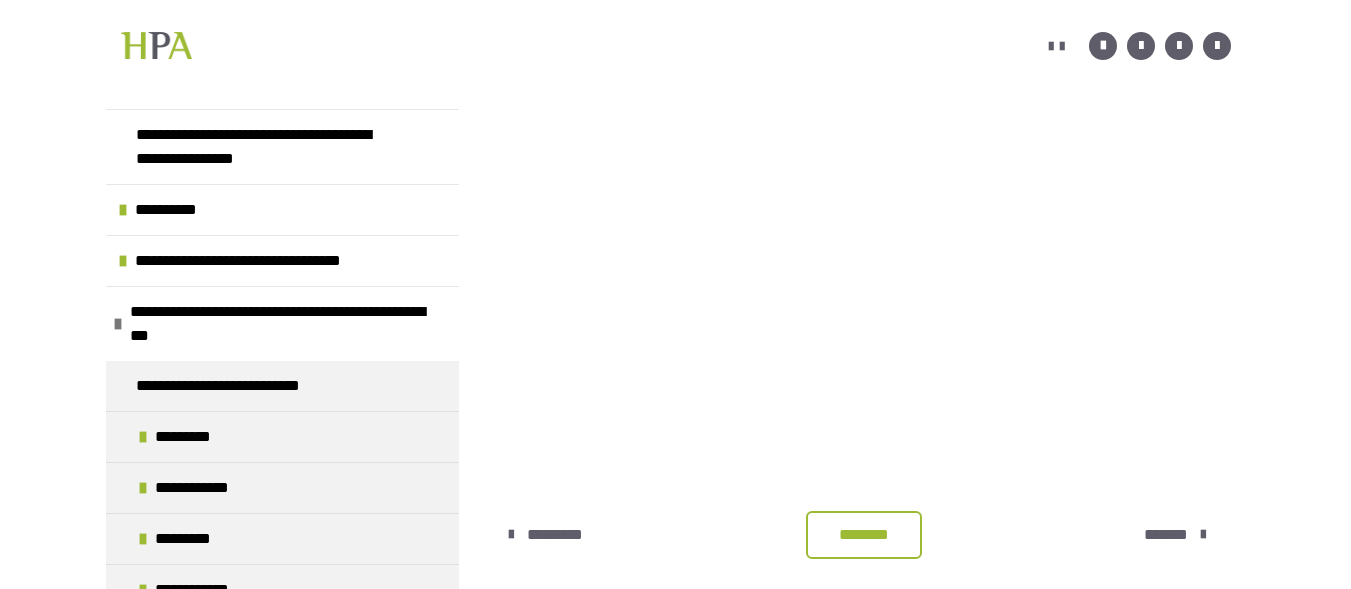 click at bounding box center (1203, 535) 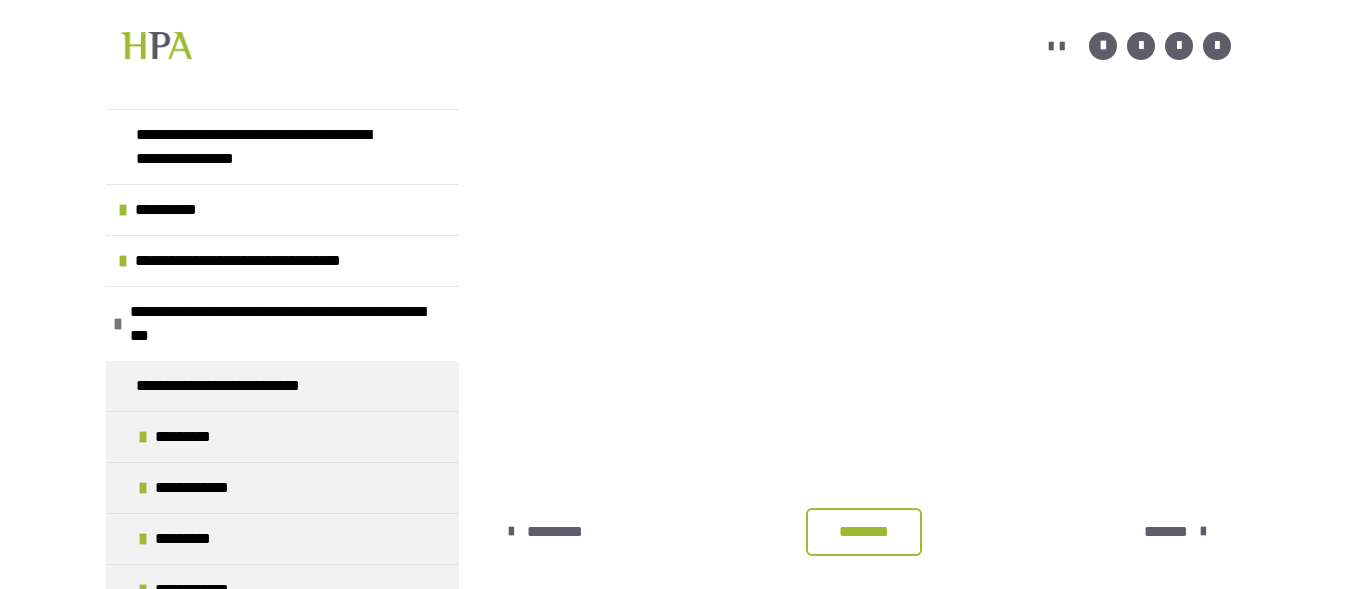 click at bounding box center (1203, 532) 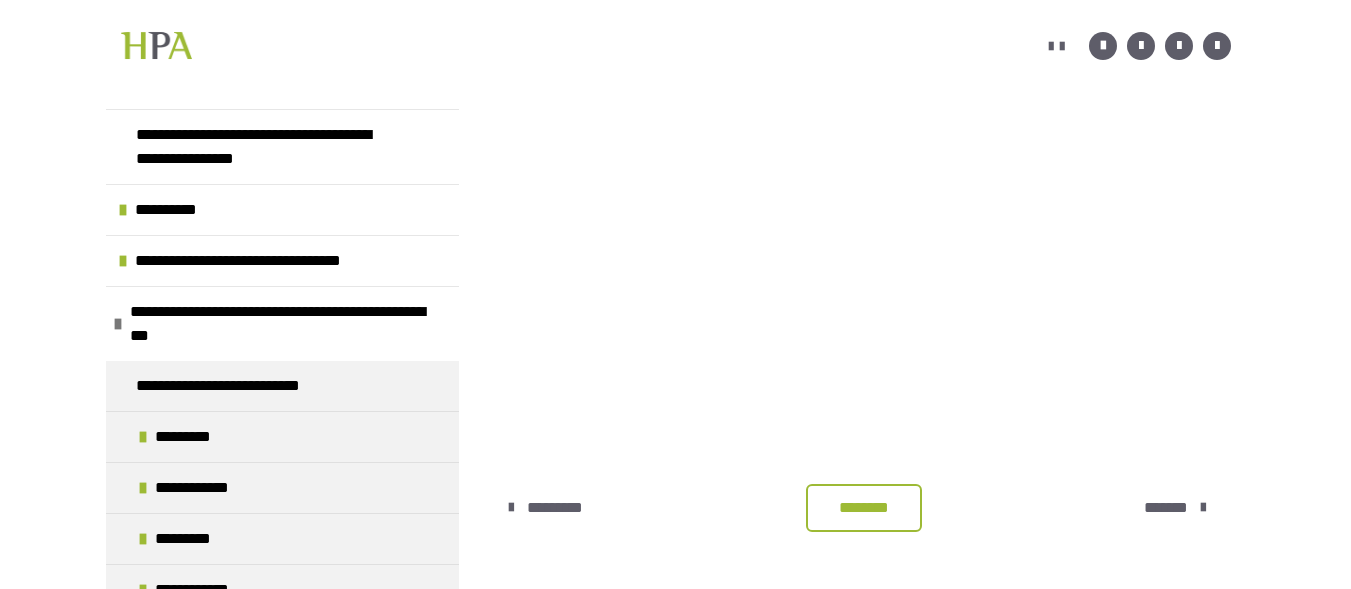 scroll, scrollTop: 554, scrollLeft: 0, axis: vertical 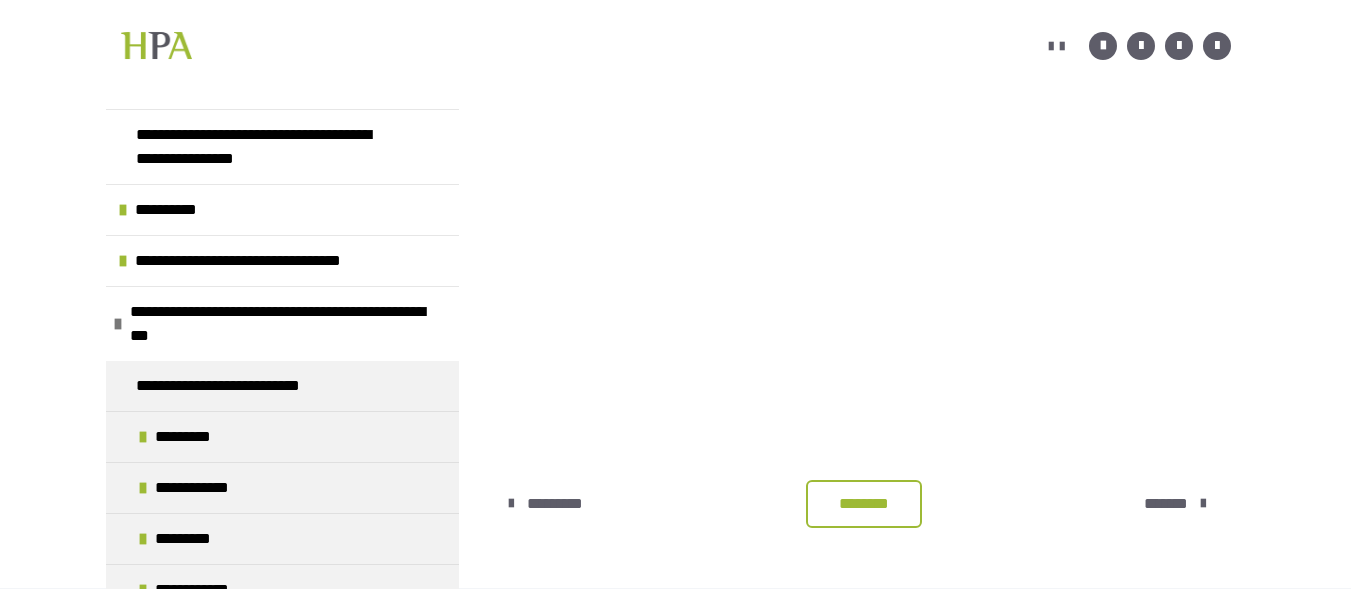 click at bounding box center [1203, 504] 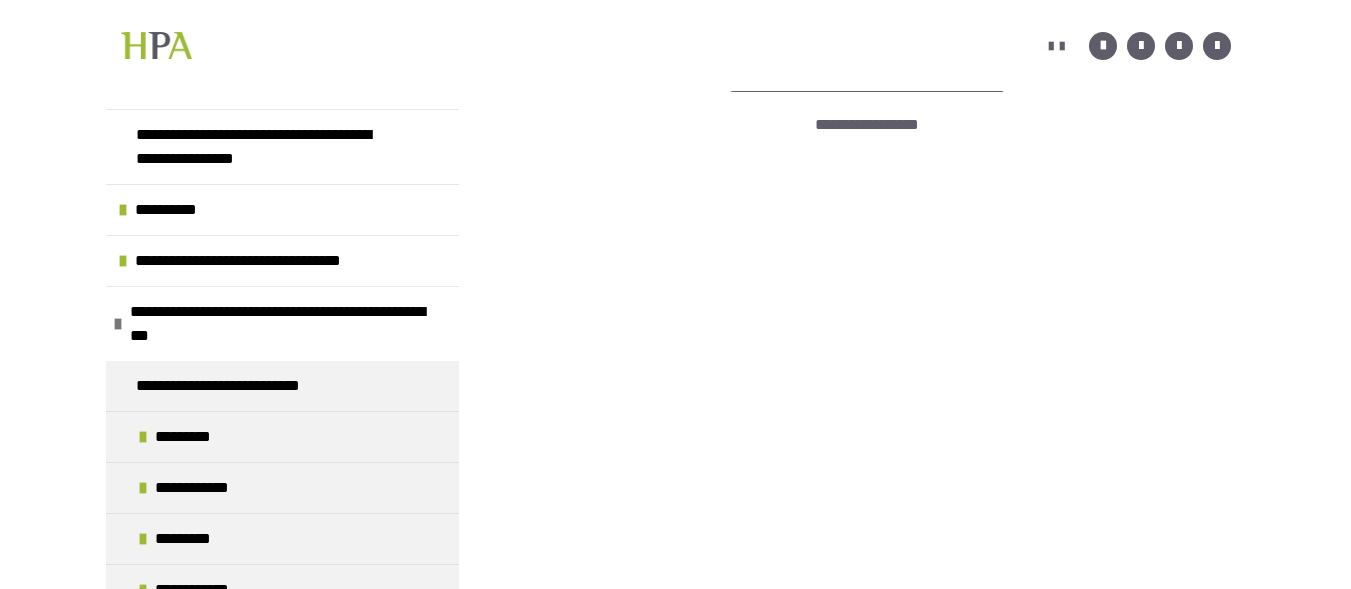 scroll, scrollTop: 364, scrollLeft: 0, axis: vertical 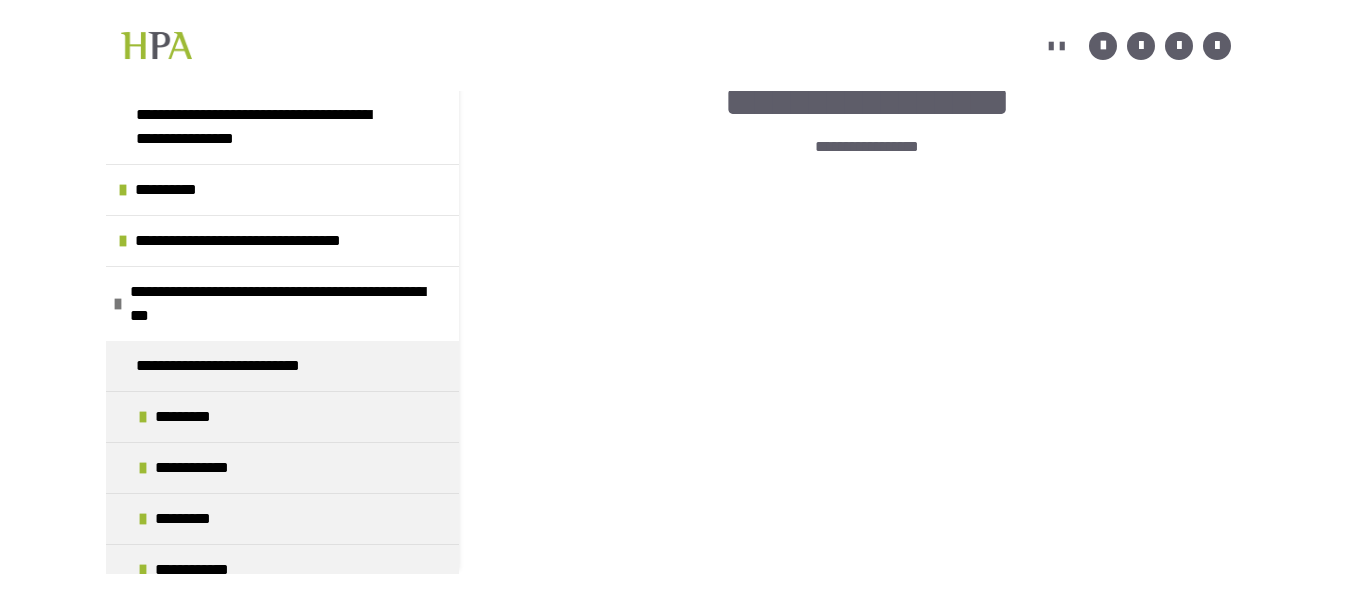 click at bounding box center [1203, 687] 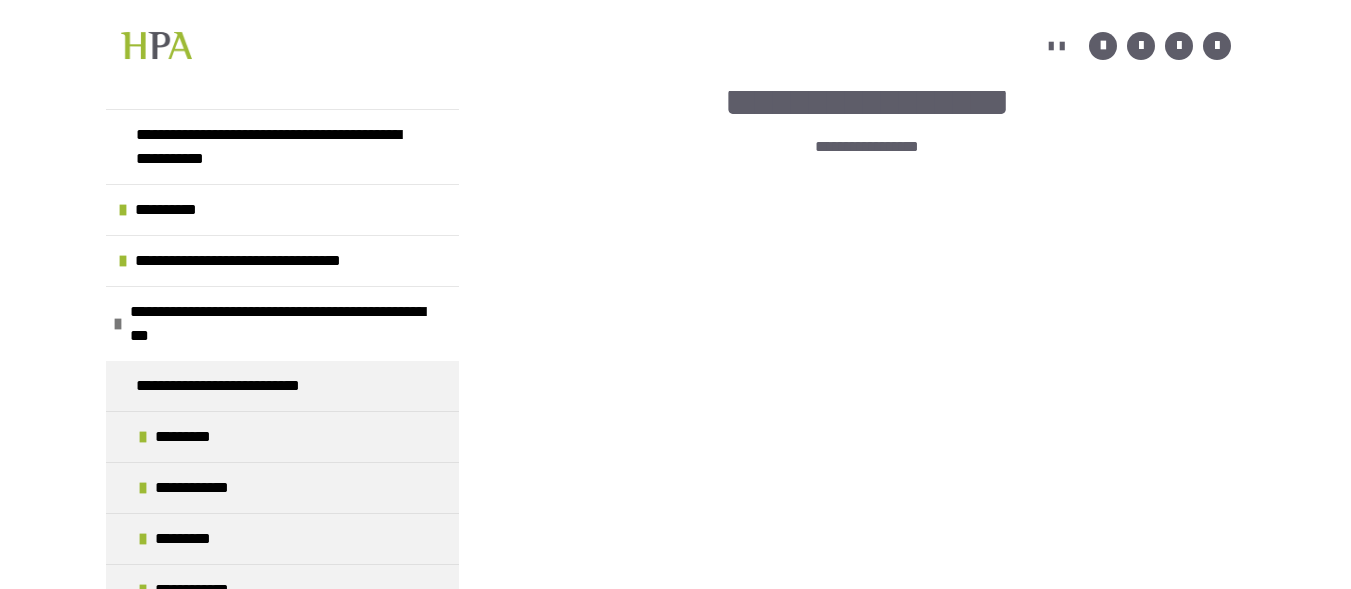 scroll, scrollTop: 554, scrollLeft: 0, axis: vertical 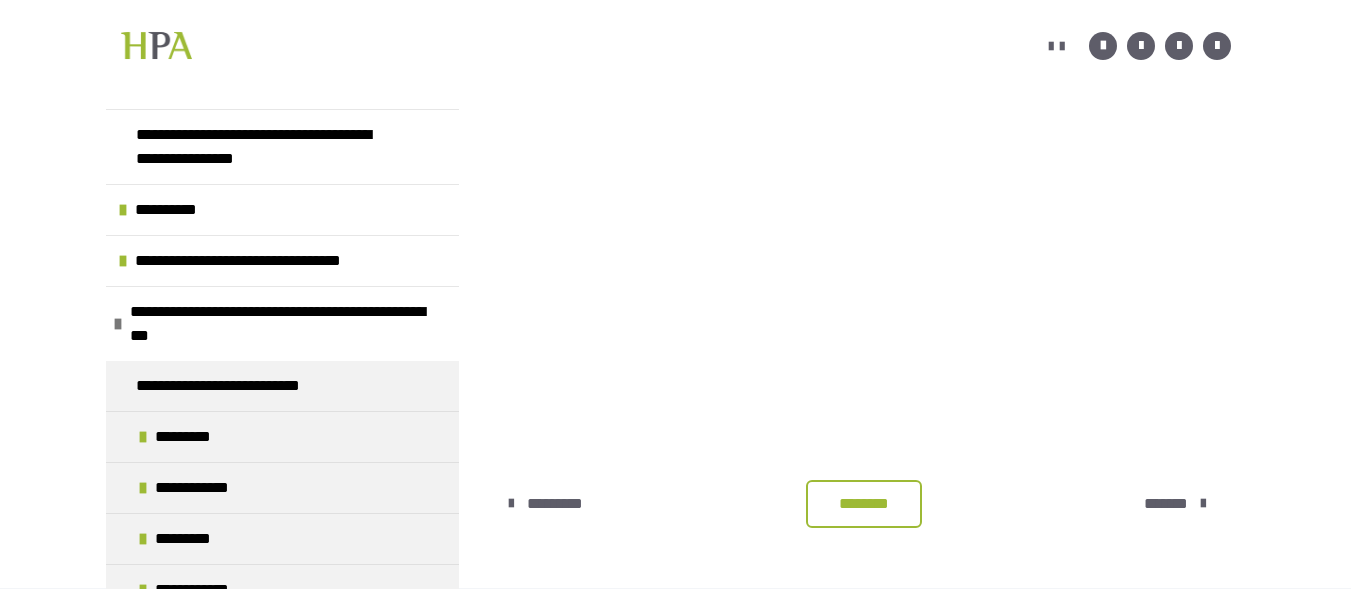 click at bounding box center [1203, 504] 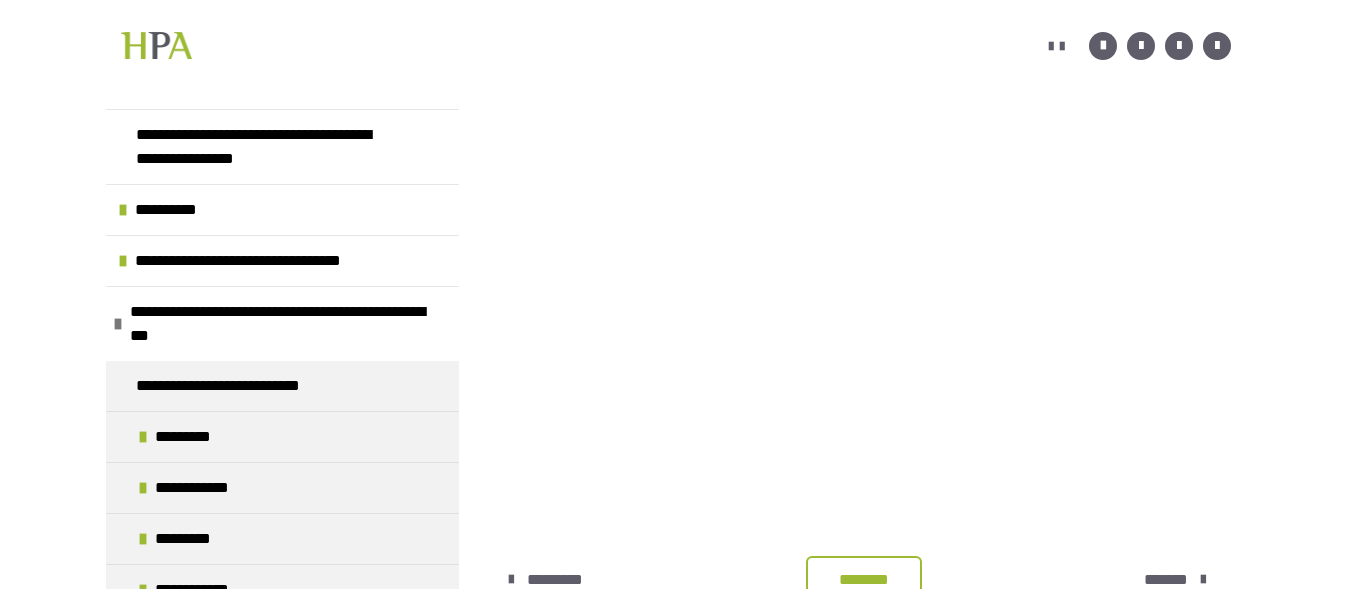 scroll, scrollTop: 471, scrollLeft: 0, axis: vertical 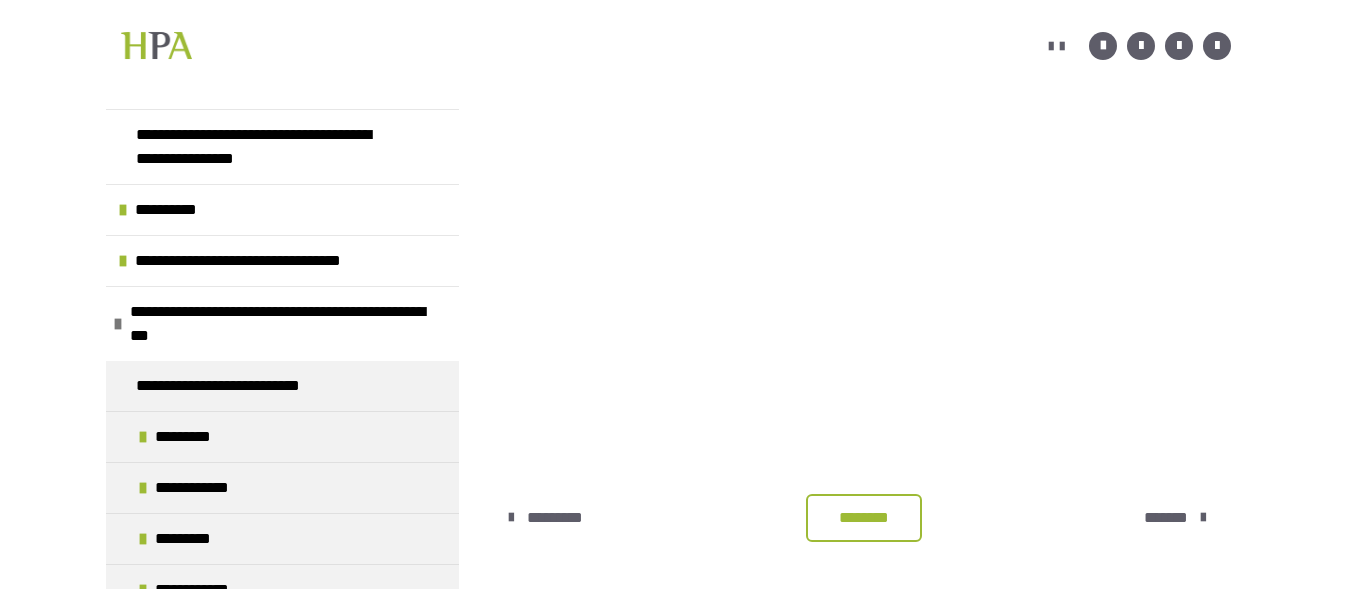 click at bounding box center [1203, 518] 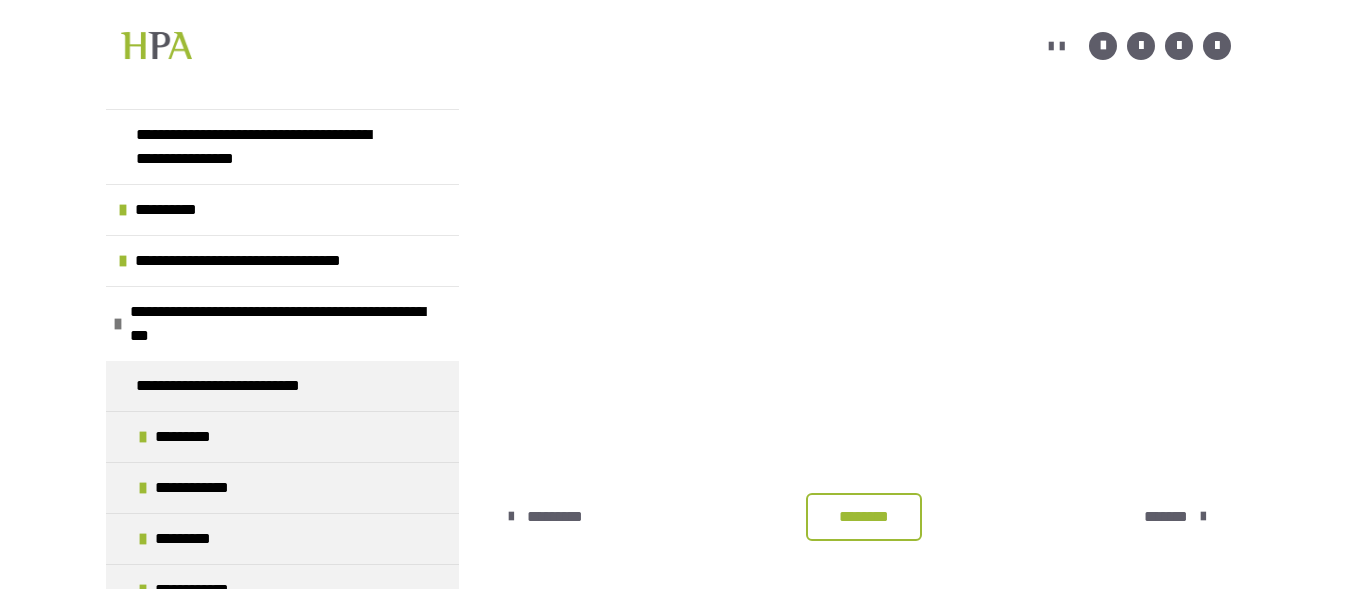click on "*******" at bounding box center [1166, 517] 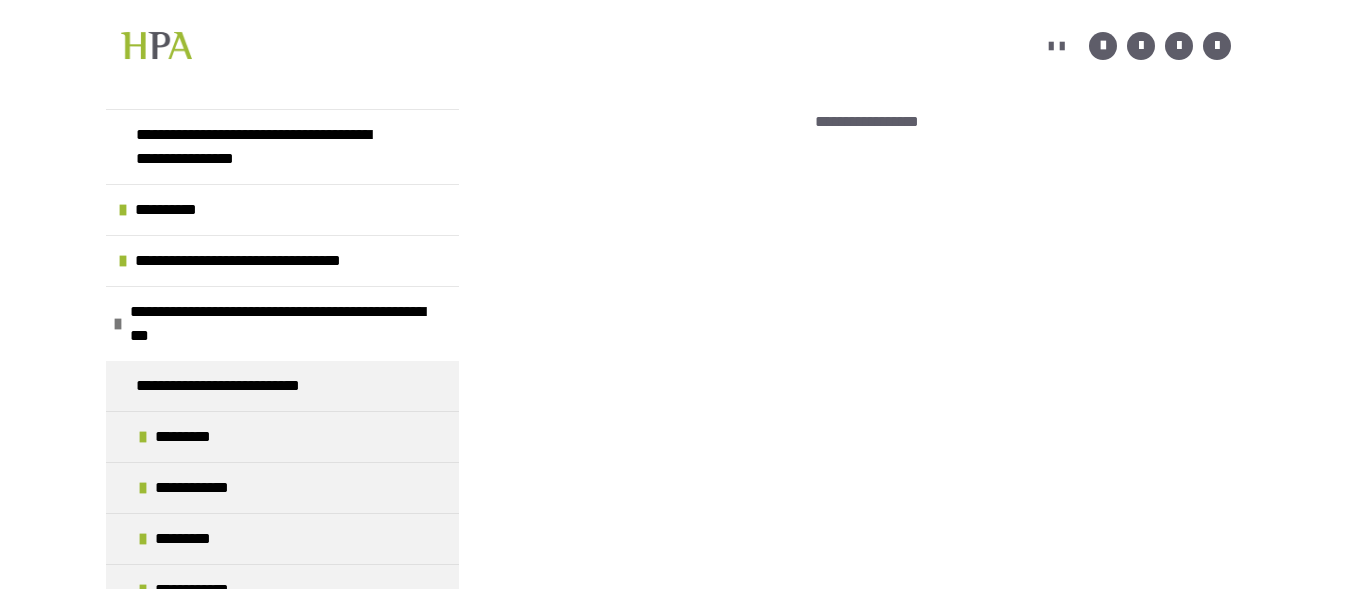 scroll, scrollTop: 363, scrollLeft: 0, axis: vertical 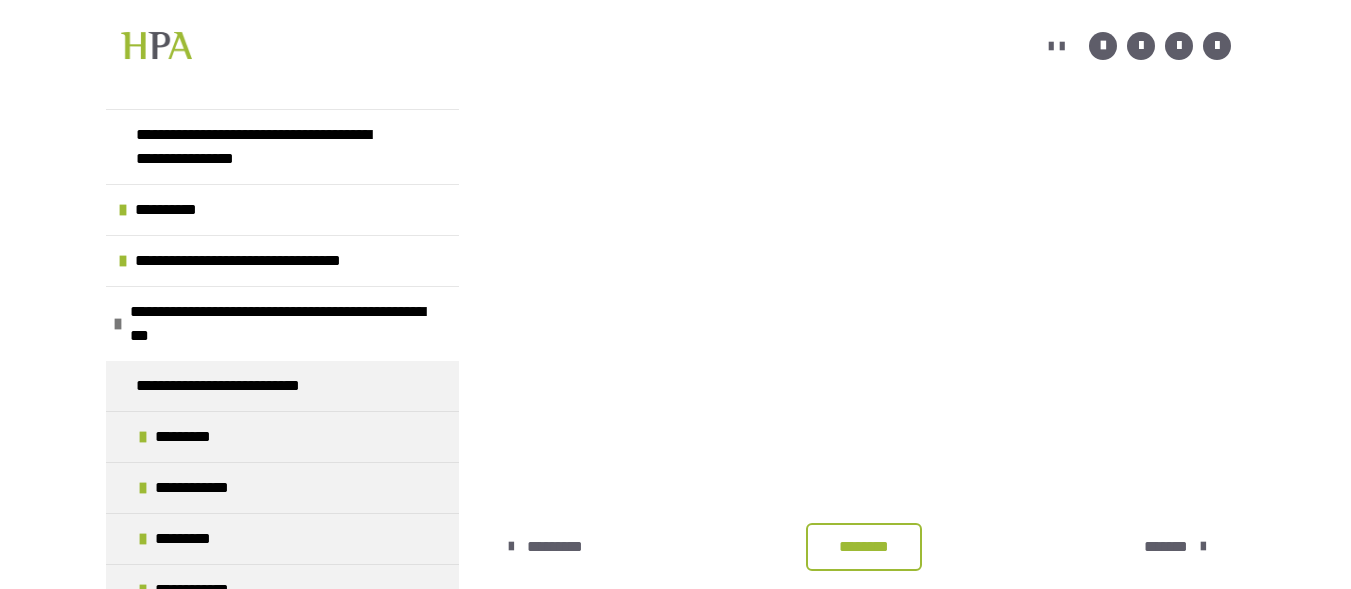 click at bounding box center (1203, 547) 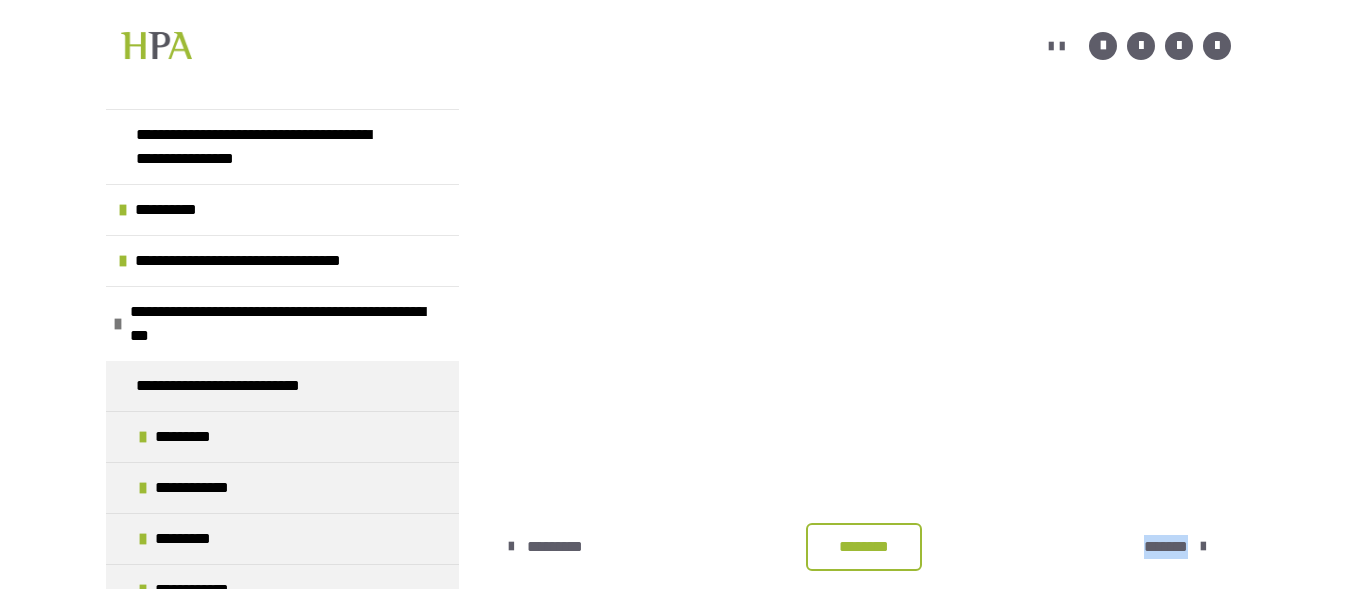 click on "********* ******** *******" at bounding box center [867, 547] 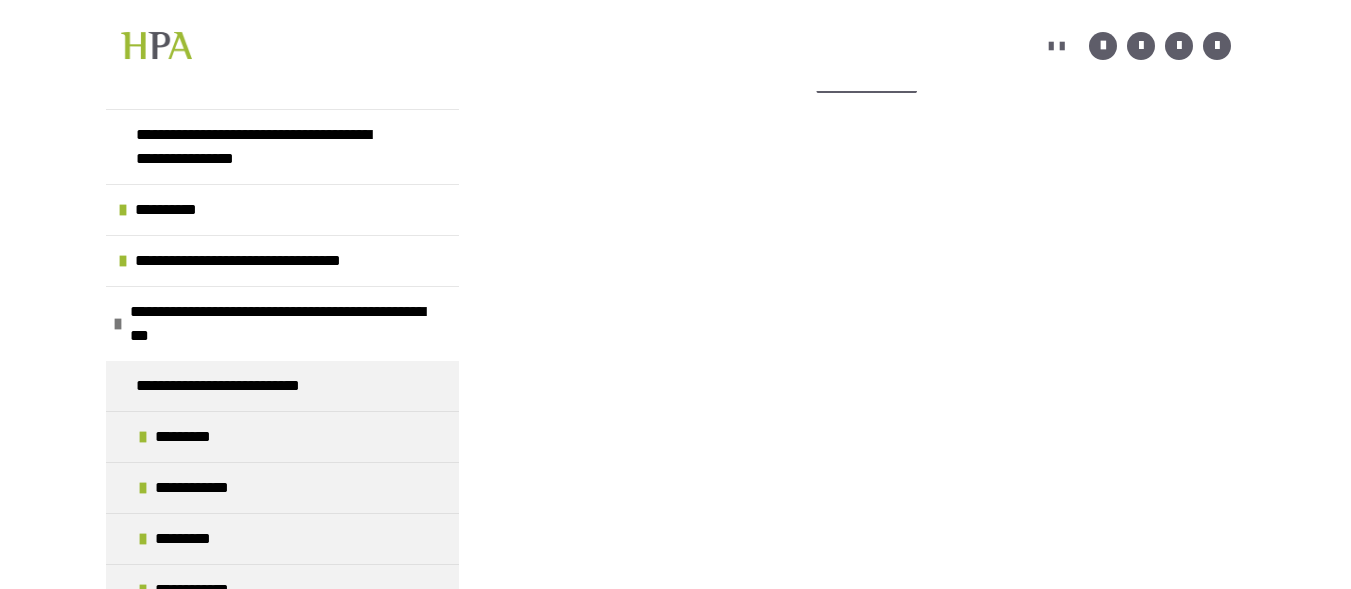 scroll, scrollTop: 385, scrollLeft: 0, axis: vertical 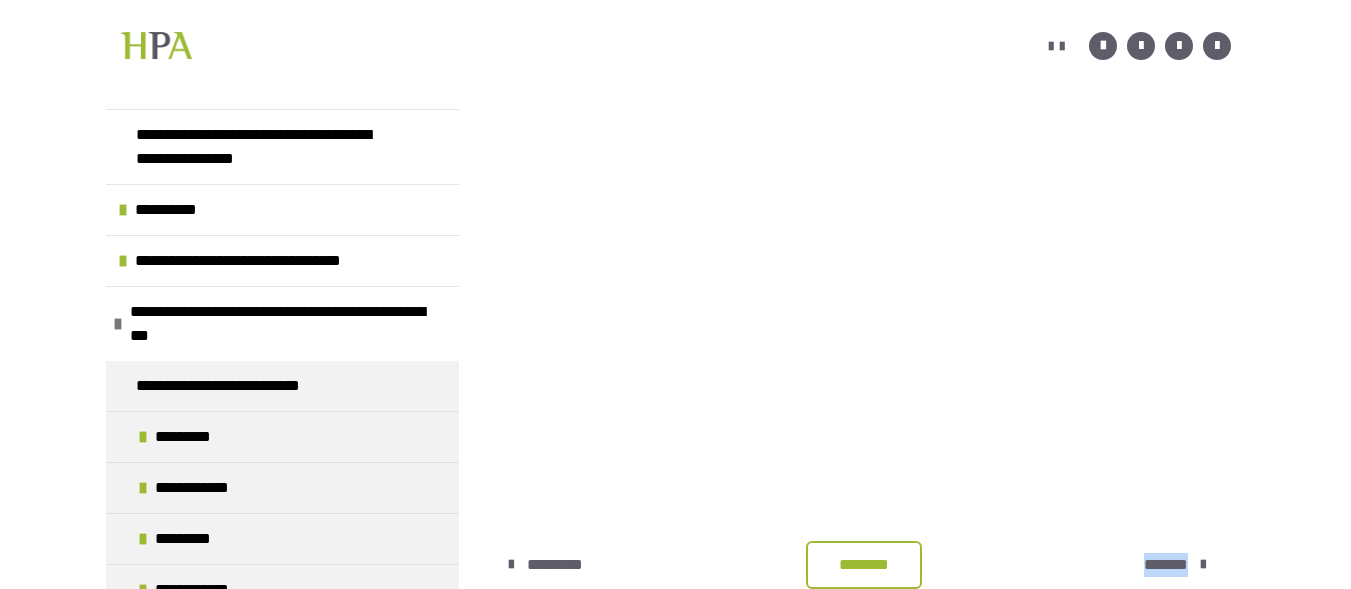 click on "*******" at bounding box center (1168, 565) 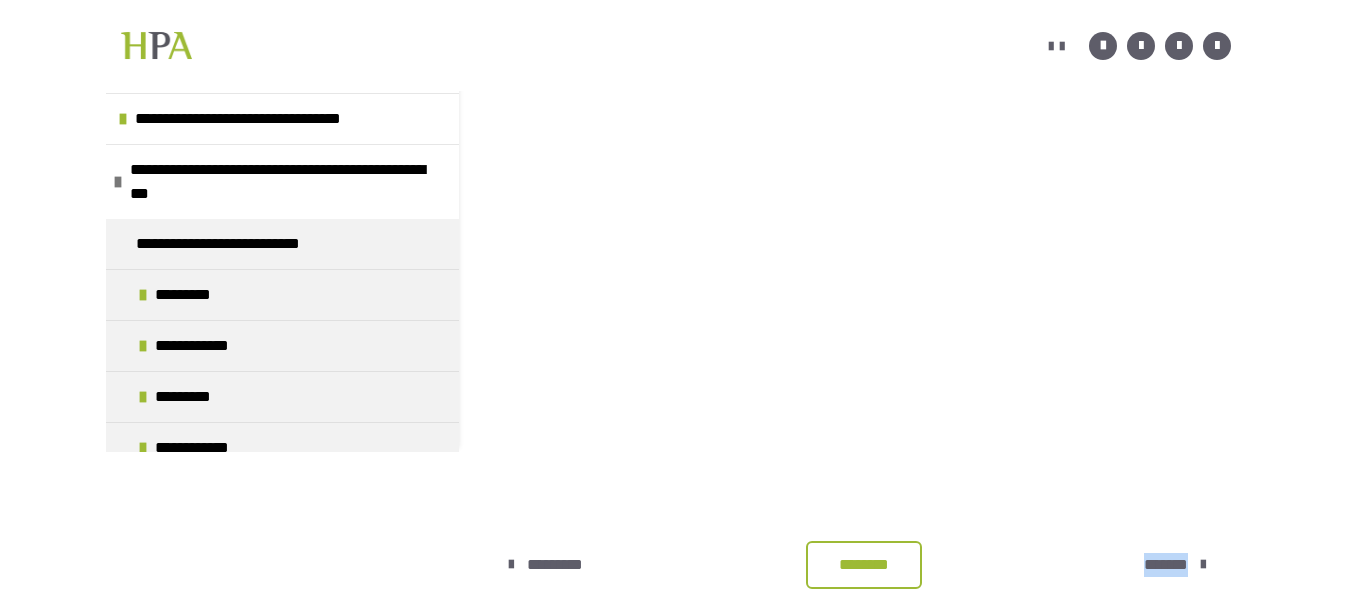 click at bounding box center [511, 565] 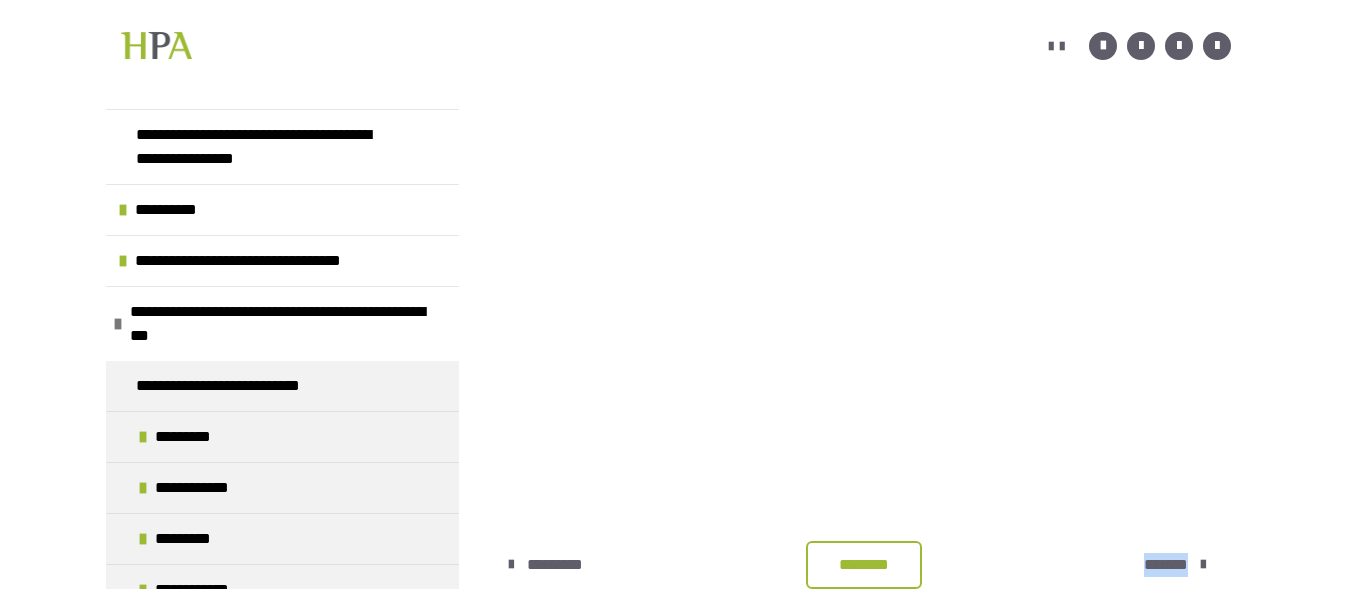 scroll, scrollTop: 501, scrollLeft: 0, axis: vertical 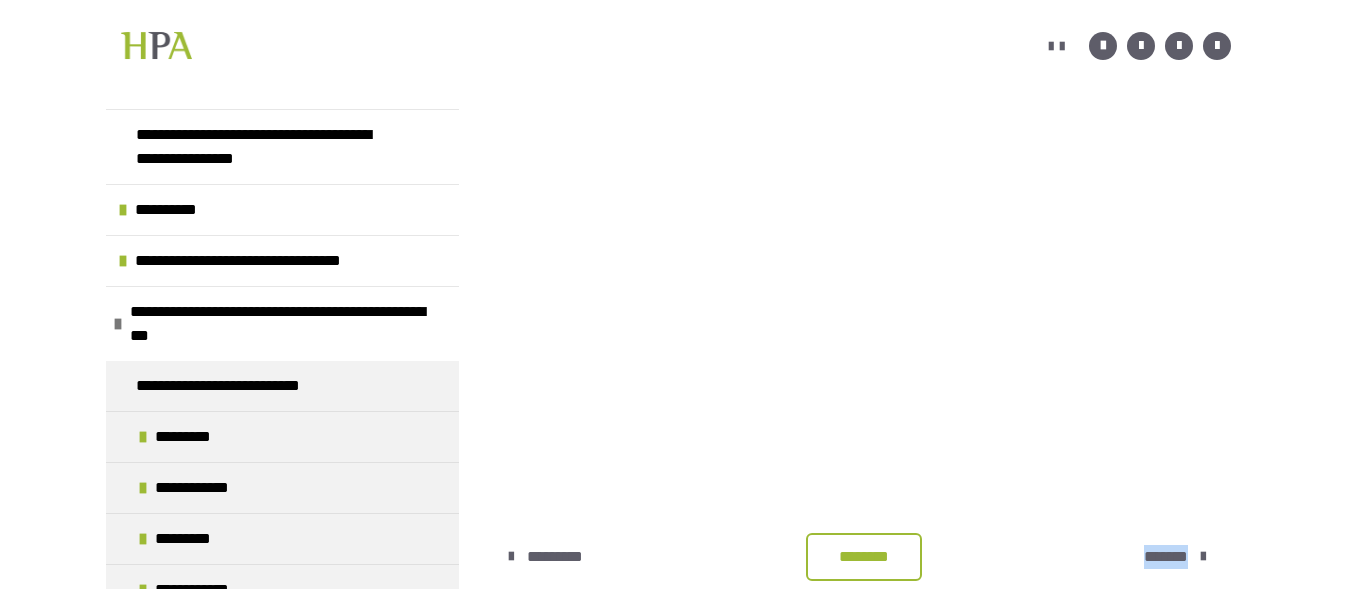 click at bounding box center [1203, 557] 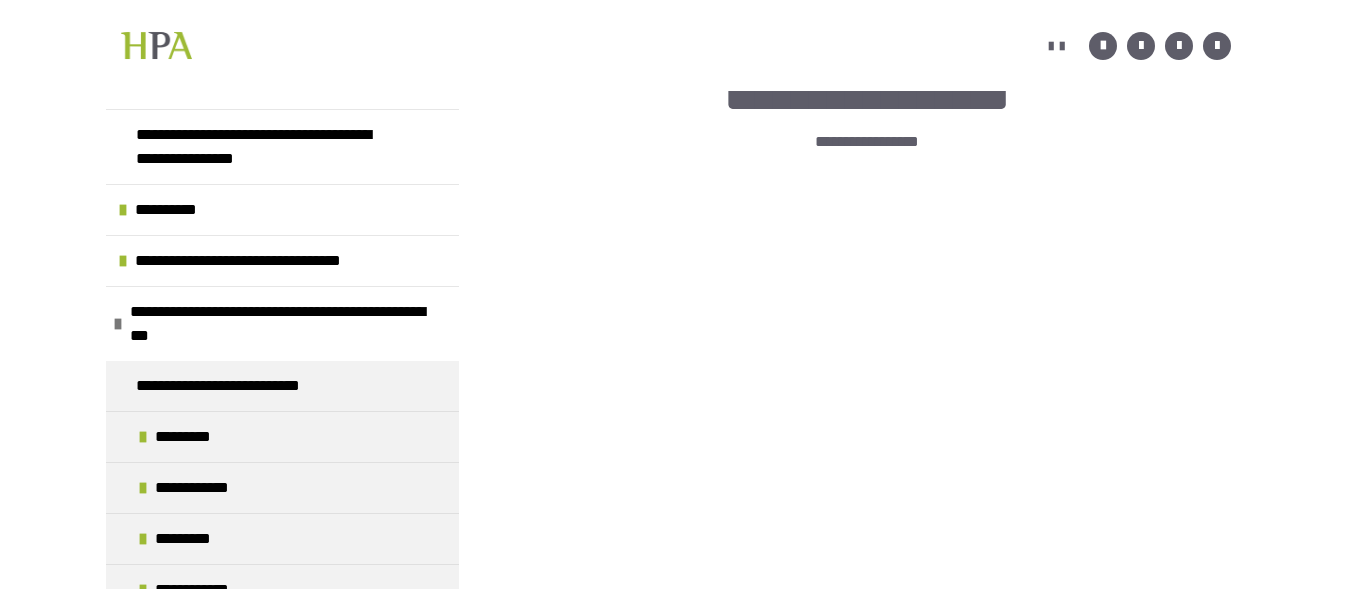 scroll, scrollTop: 364, scrollLeft: 0, axis: vertical 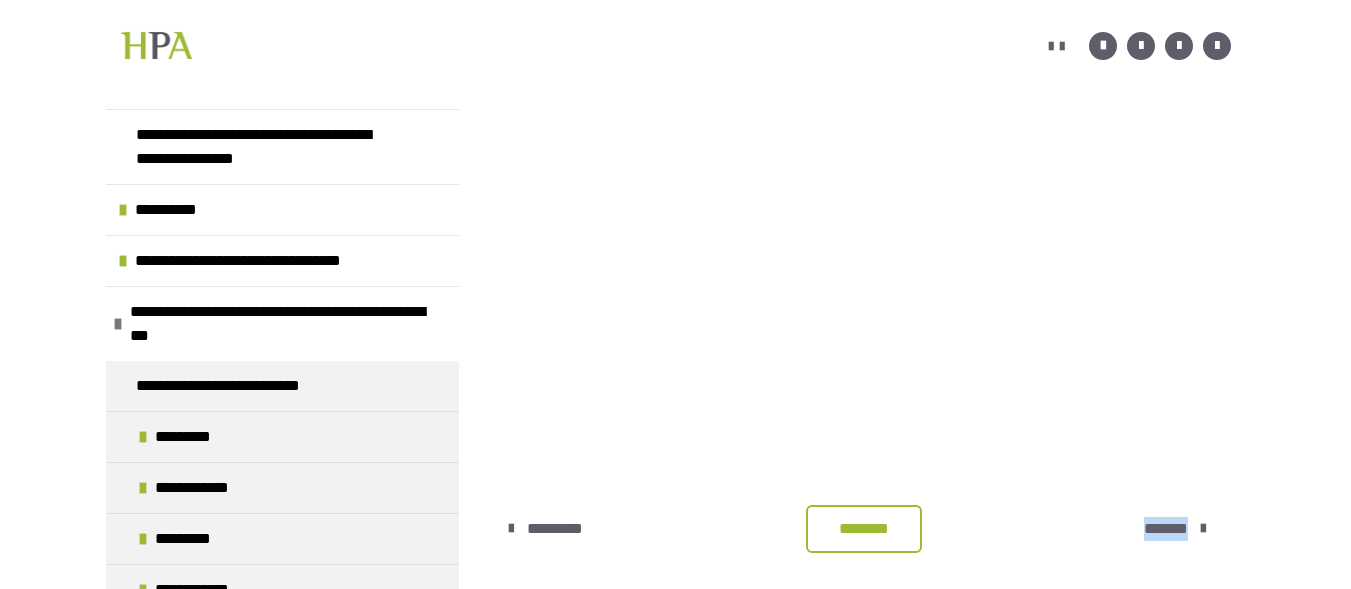 click at bounding box center [1203, 529] 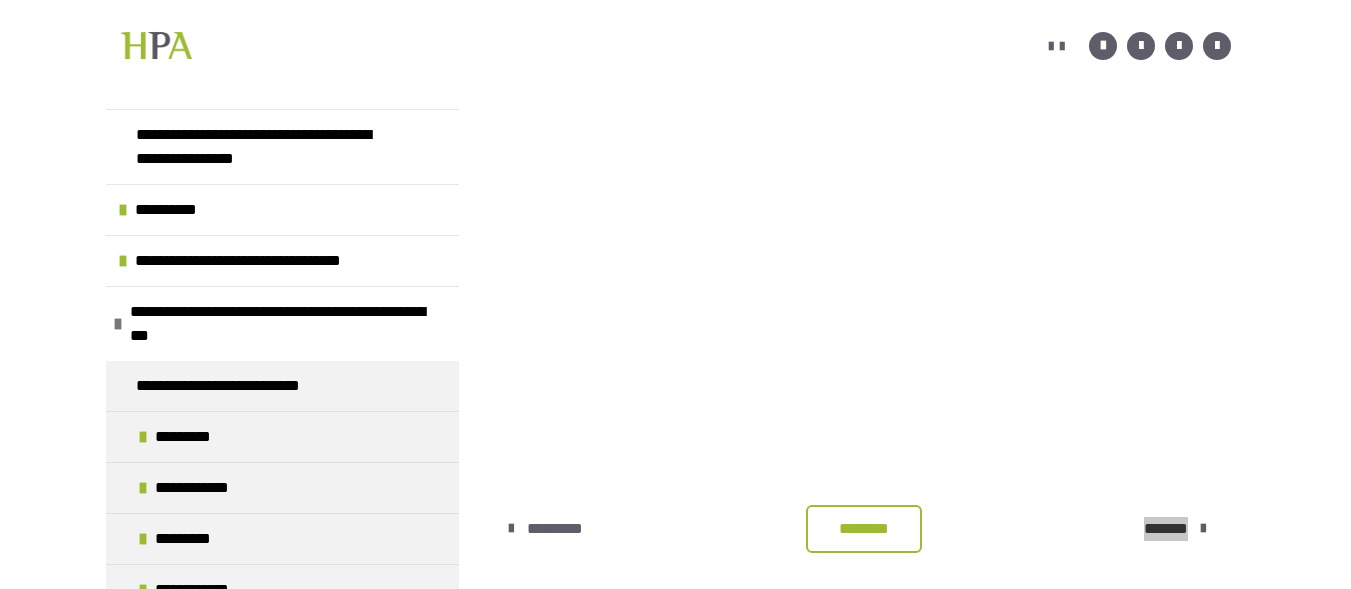 scroll, scrollTop: 527, scrollLeft: 0, axis: vertical 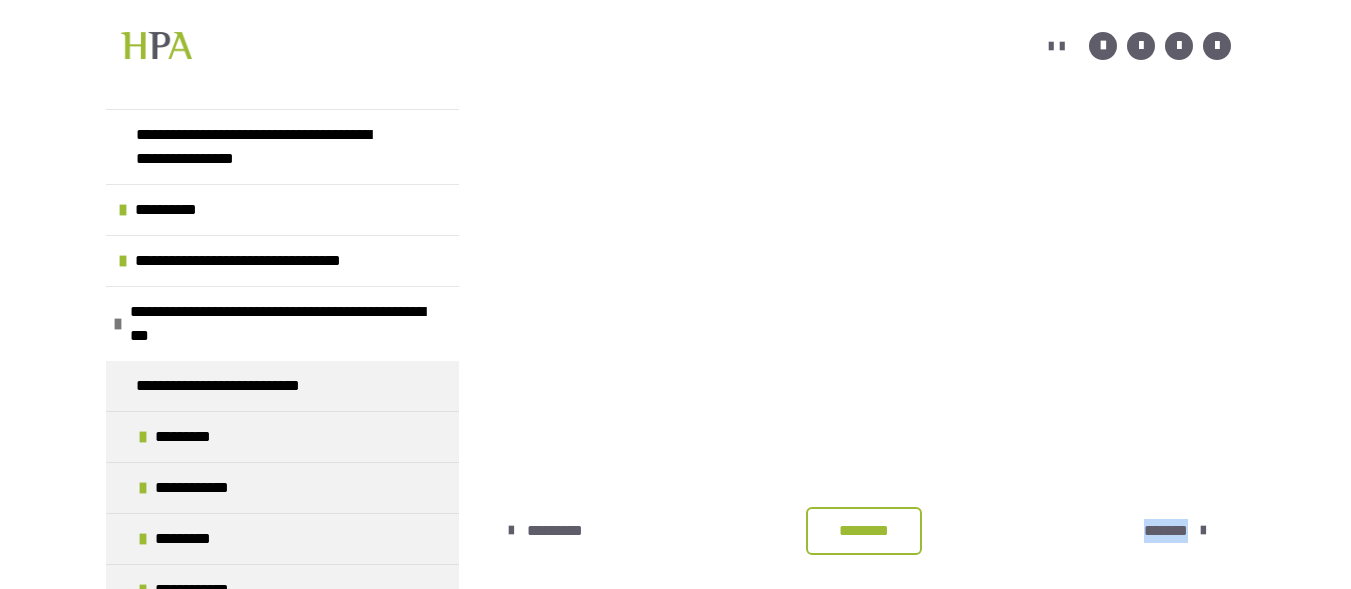 click at bounding box center (1203, 531) 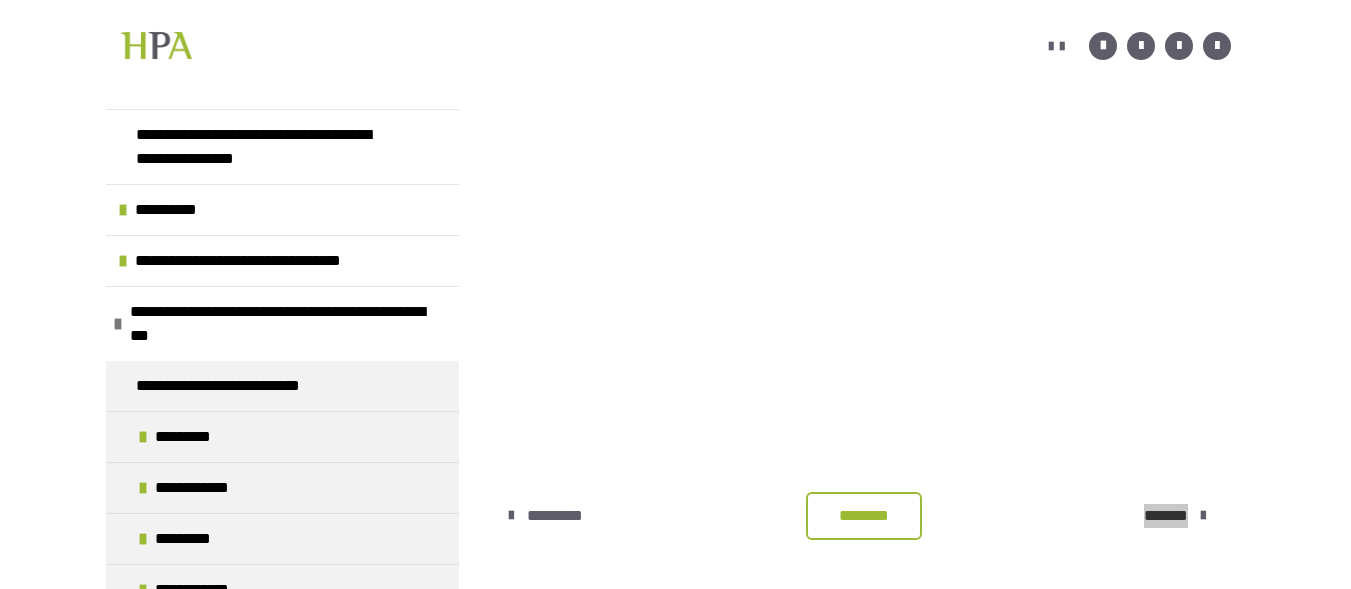 scroll, scrollTop: 549, scrollLeft: 0, axis: vertical 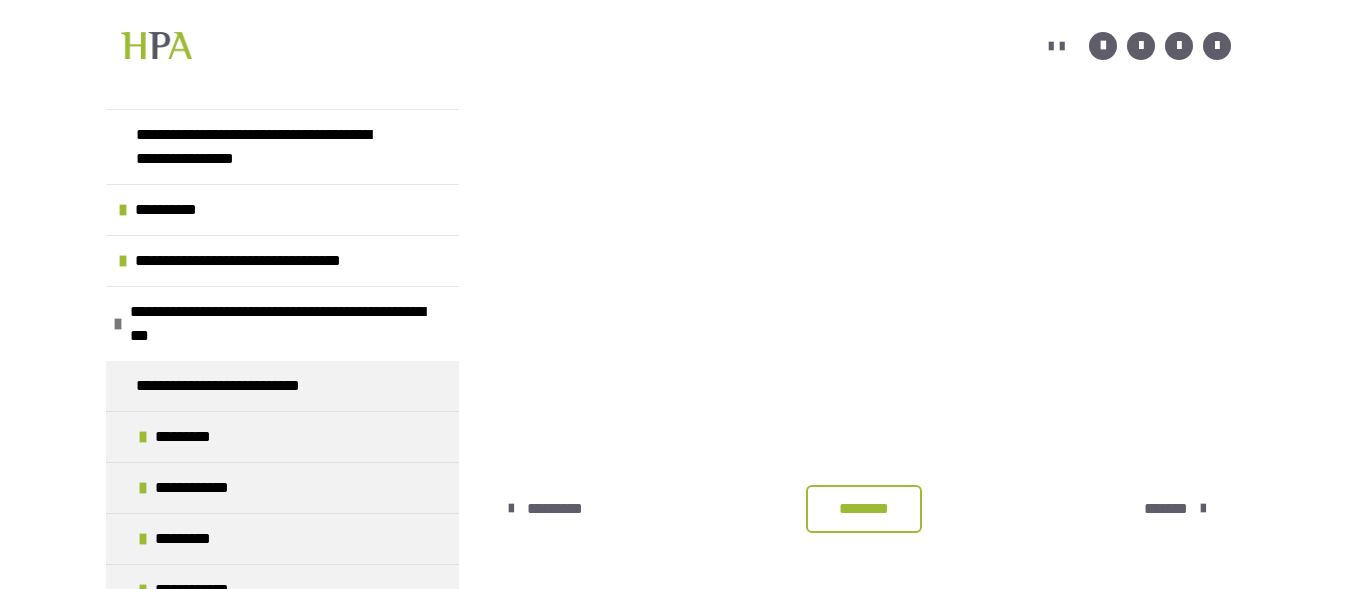 drag, startPoint x: 1196, startPoint y: 512, endPoint x: 1260, endPoint y: 527, distance: 65.734314 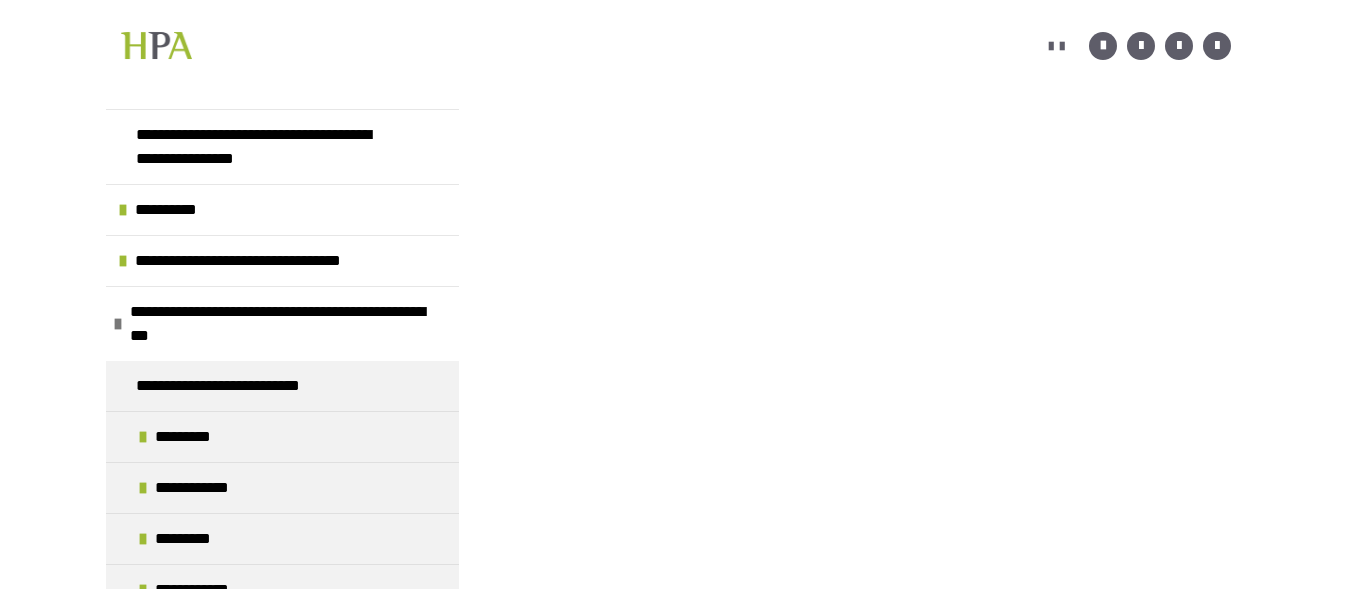 scroll, scrollTop: 433, scrollLeft: 0, axis: vertical 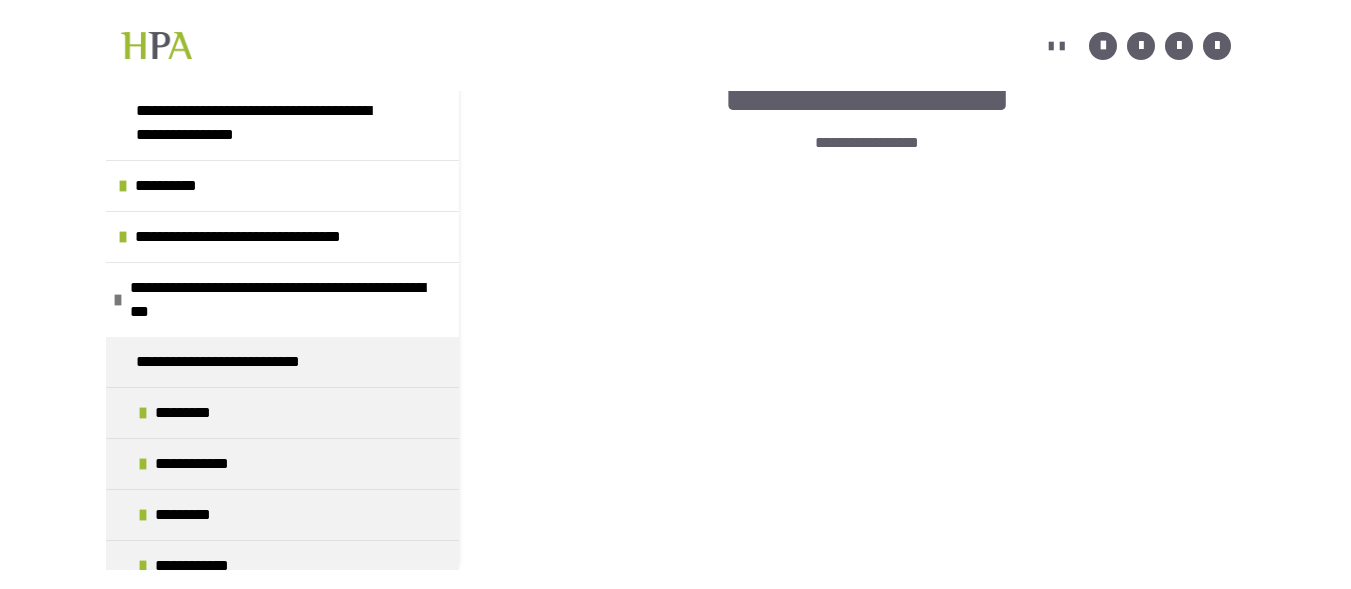 click at bounding box center (1203, 683) 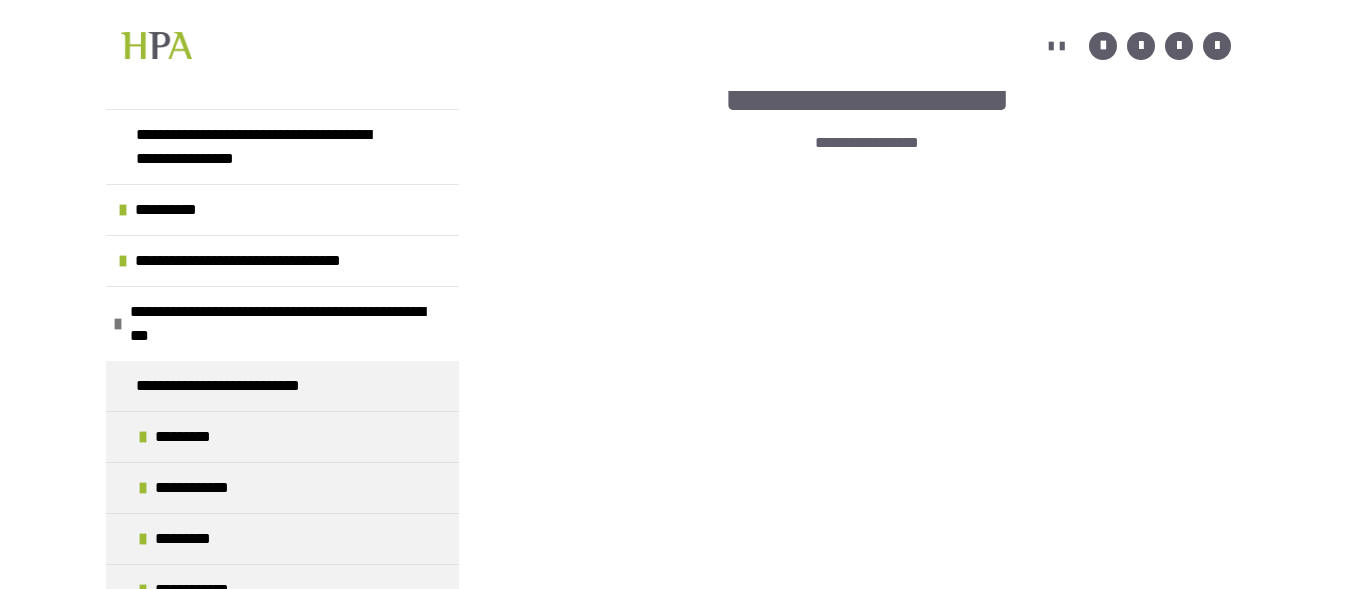 scroll, scrollTop: 554, scrollLeft: 0, axis: vertical 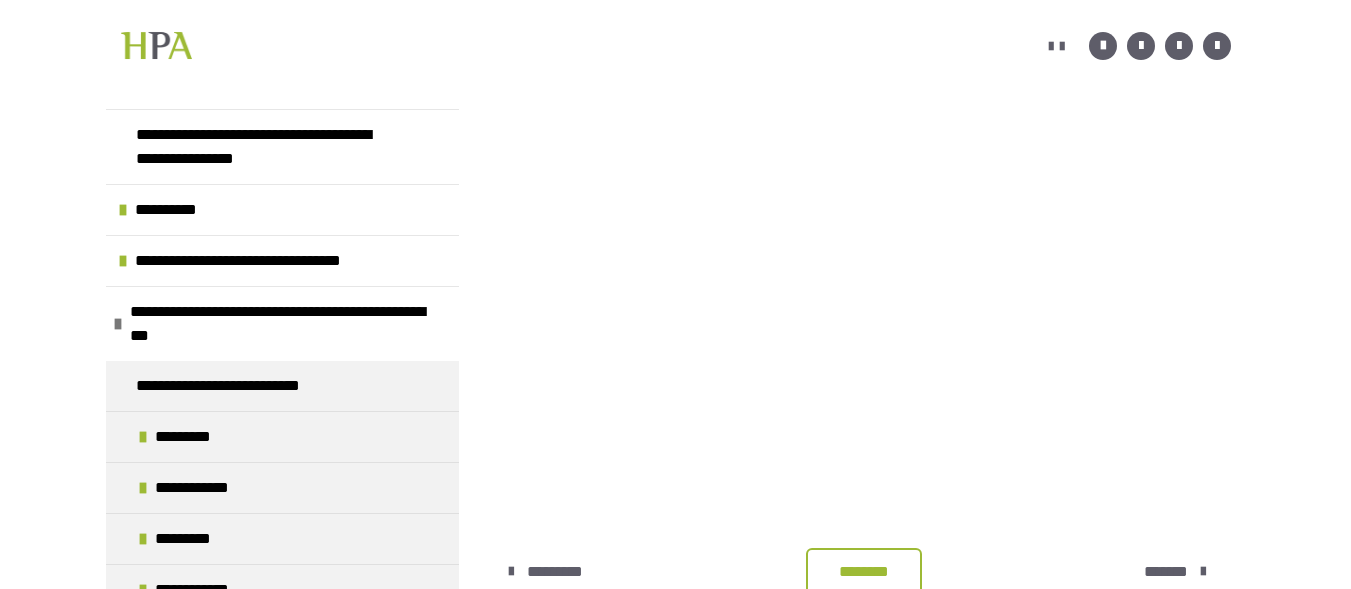click at bounding box center [1203, 572] 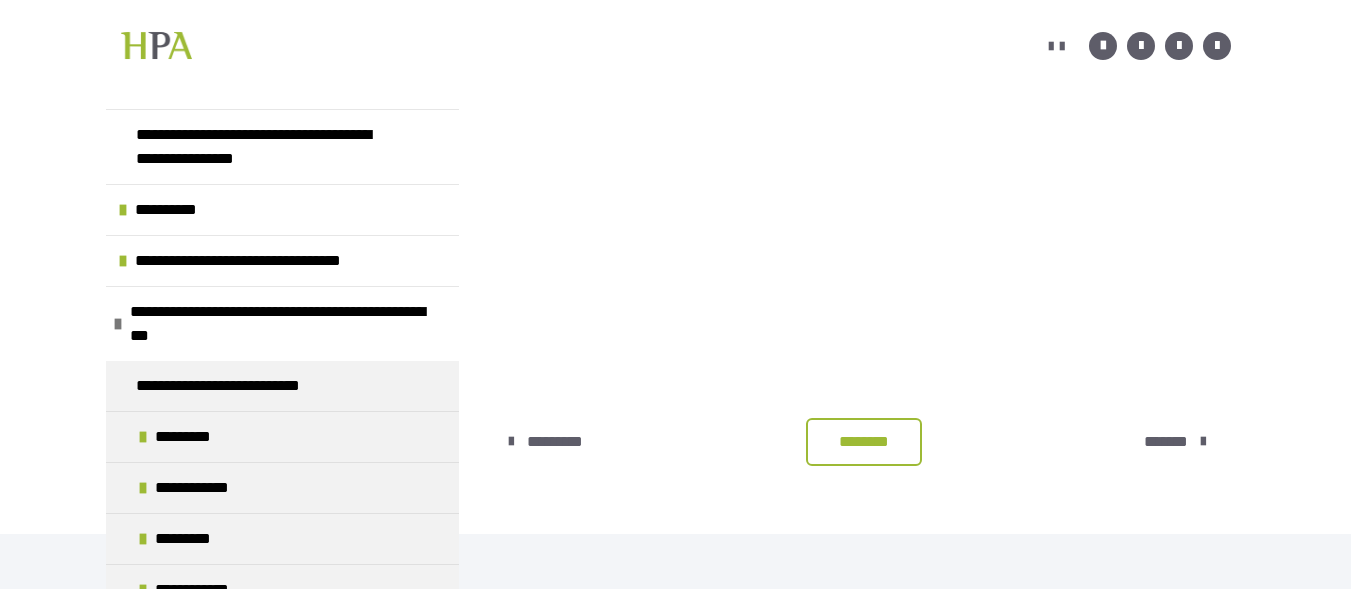scroll, scrollTop: 431, scrollLeft: 0, axis: vertical 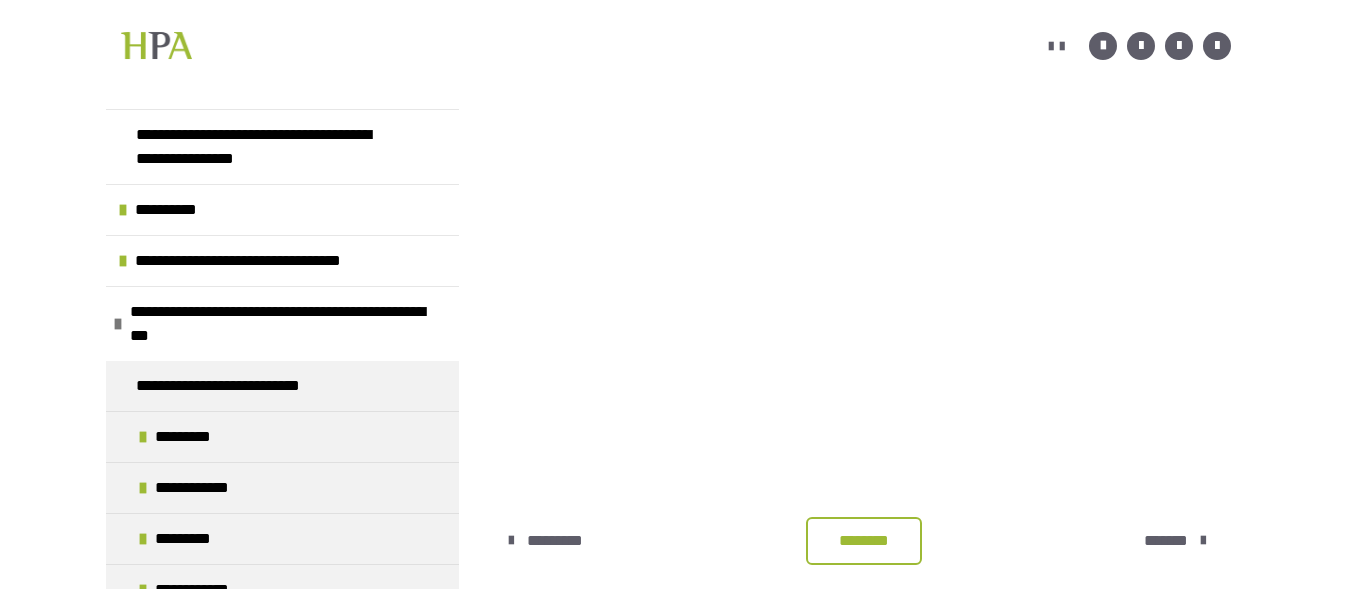 click on "*********" at bounding box center [554, 541] 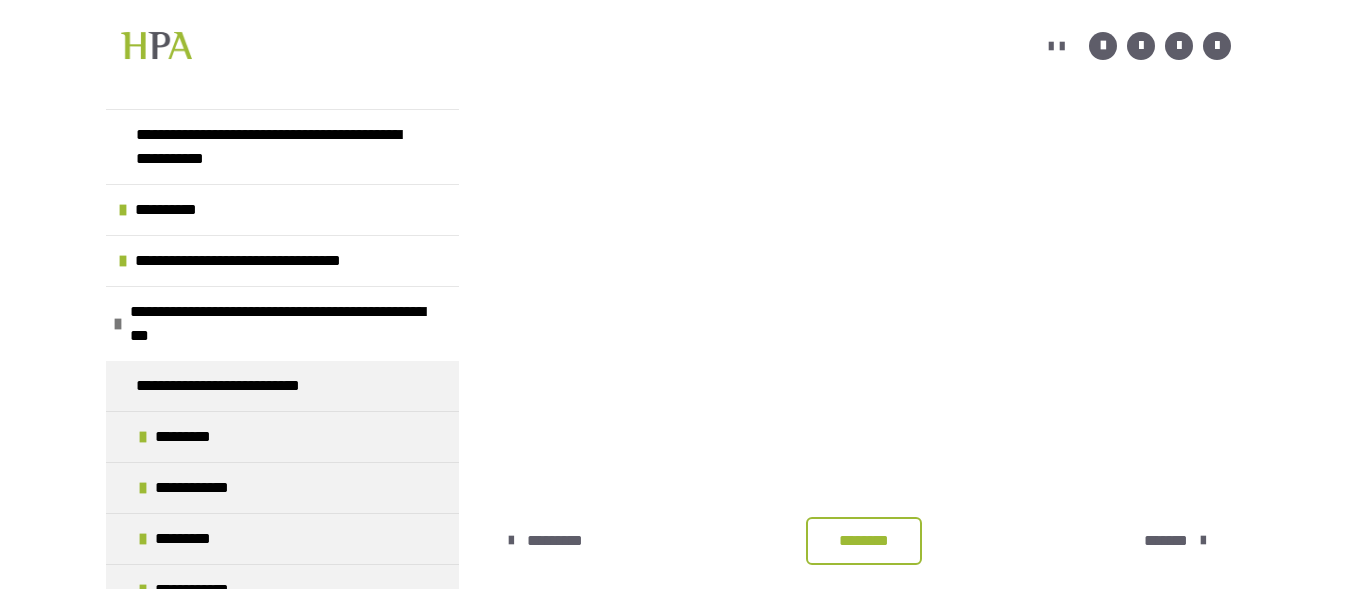 scroll, scrollTop: 354, scrollLeft: 0, axis: vertical 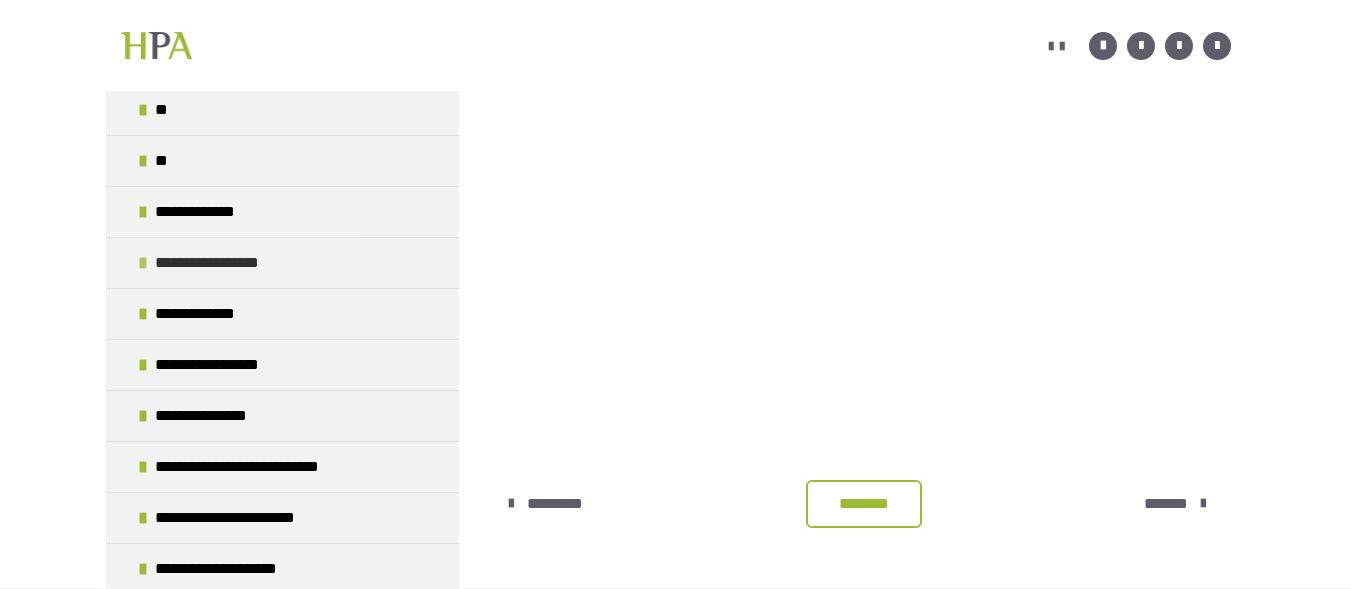 click on "**********" at bounding box center (224, 263) 